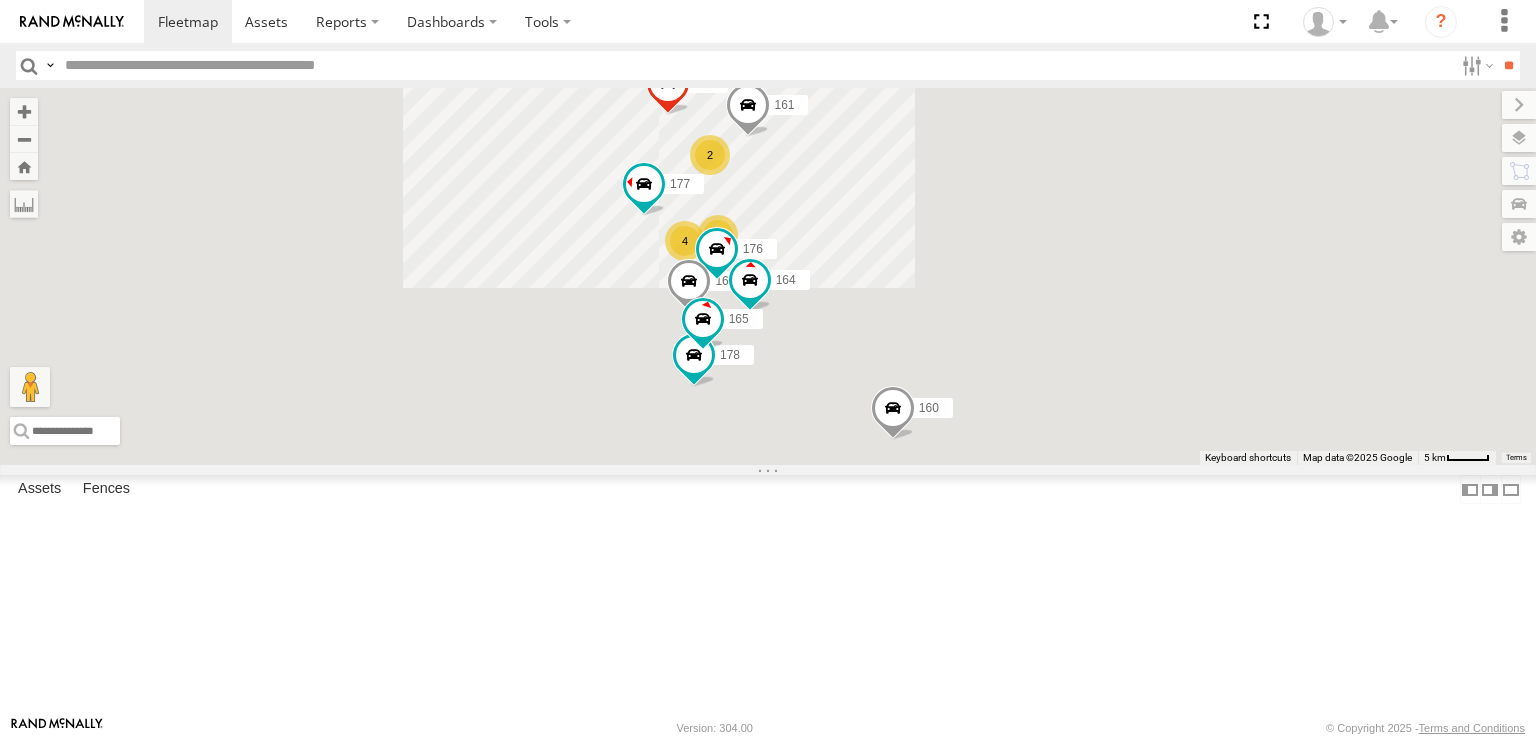 scroll, scrollTop: 0, scrollLeft: 0, axis: both 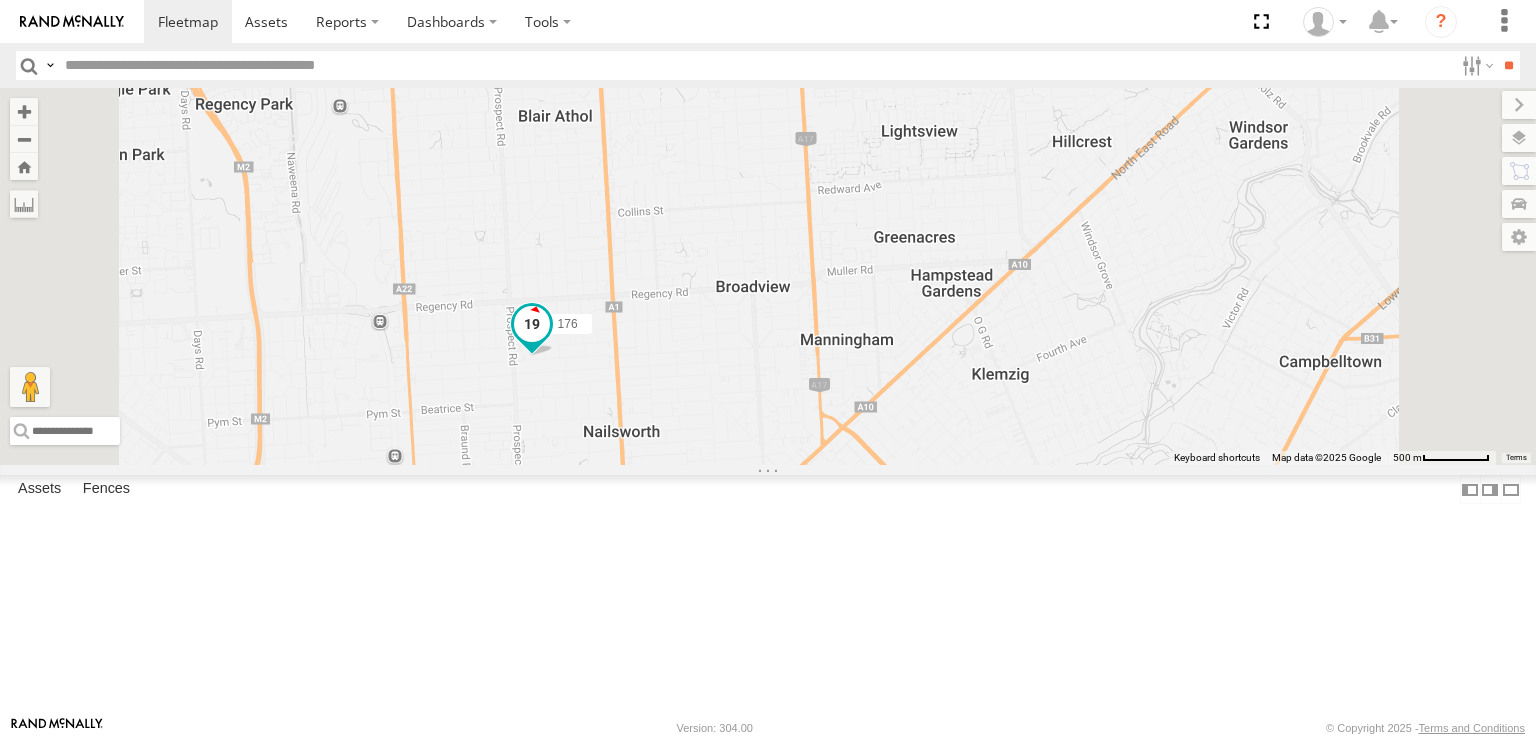 click at bounding box center [532, 324] 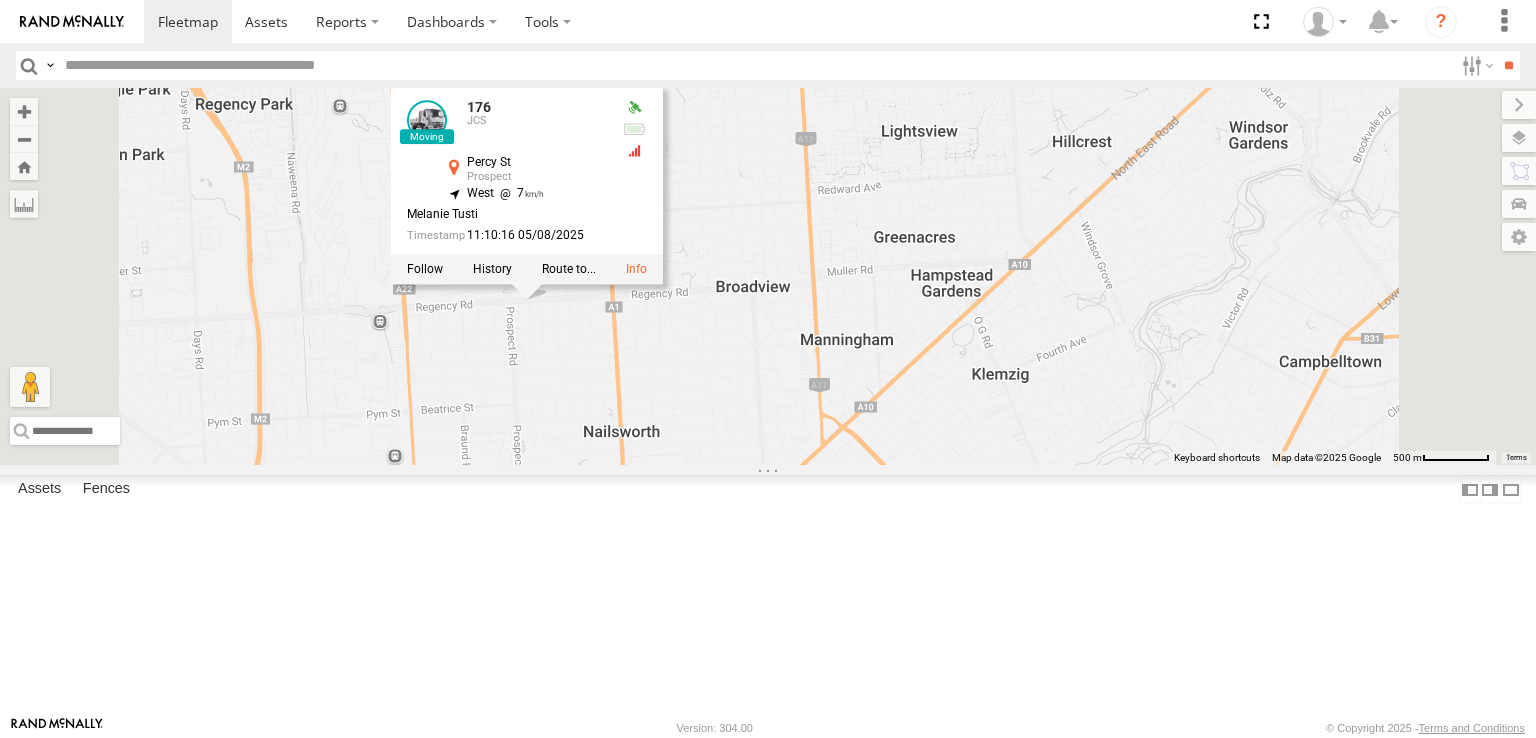 click on "178 161 153 177 160 164 176 166 165 169 391 176 JCS Percy St Prospect -34.87394 ,  138.59458 West 7 Melanie Tusti 11:10:16 05/08/2025" at bounding box center [768, 276] 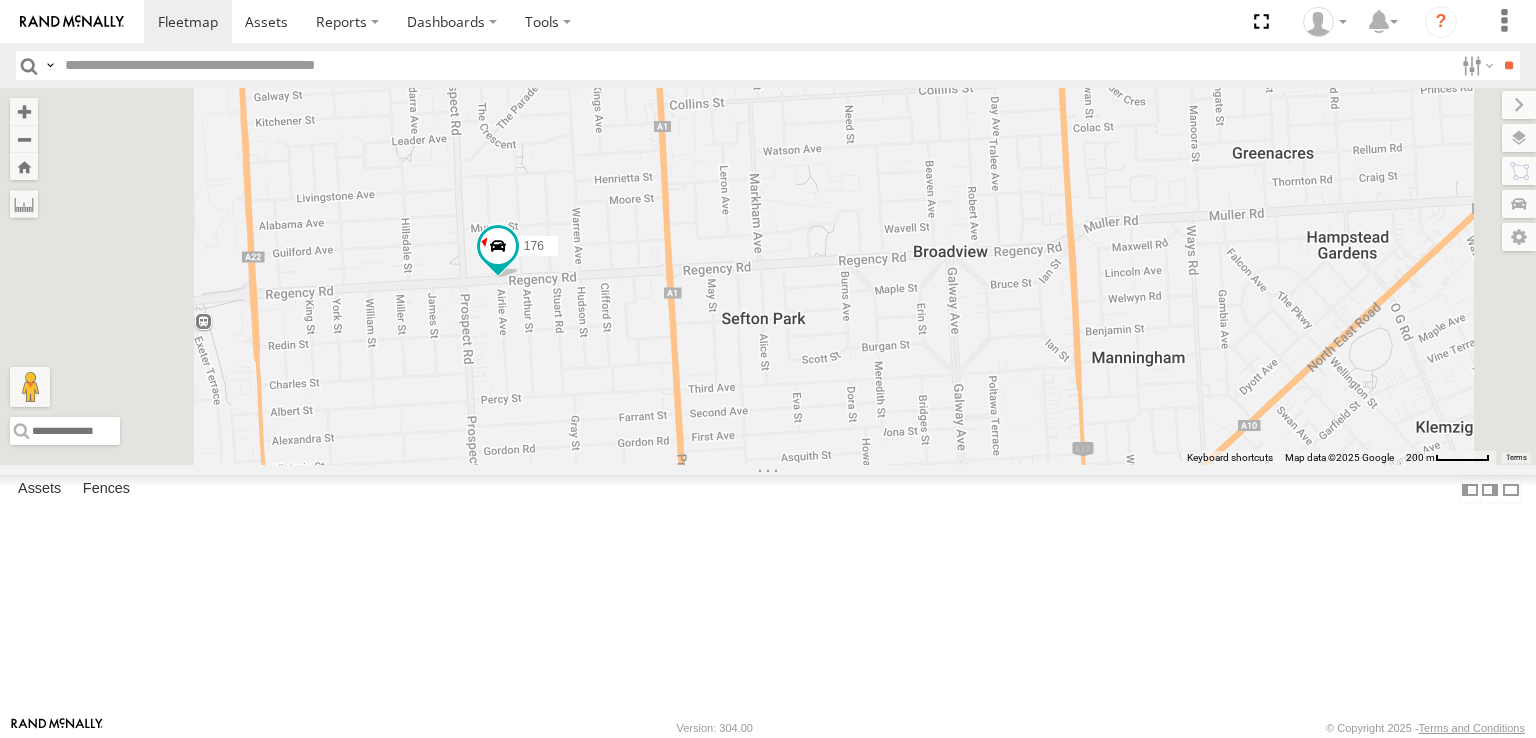 drag, startPoint x: 818, startPoint y: 189, endPoint x: 814, endPoint y: 297, distance: 108.07405 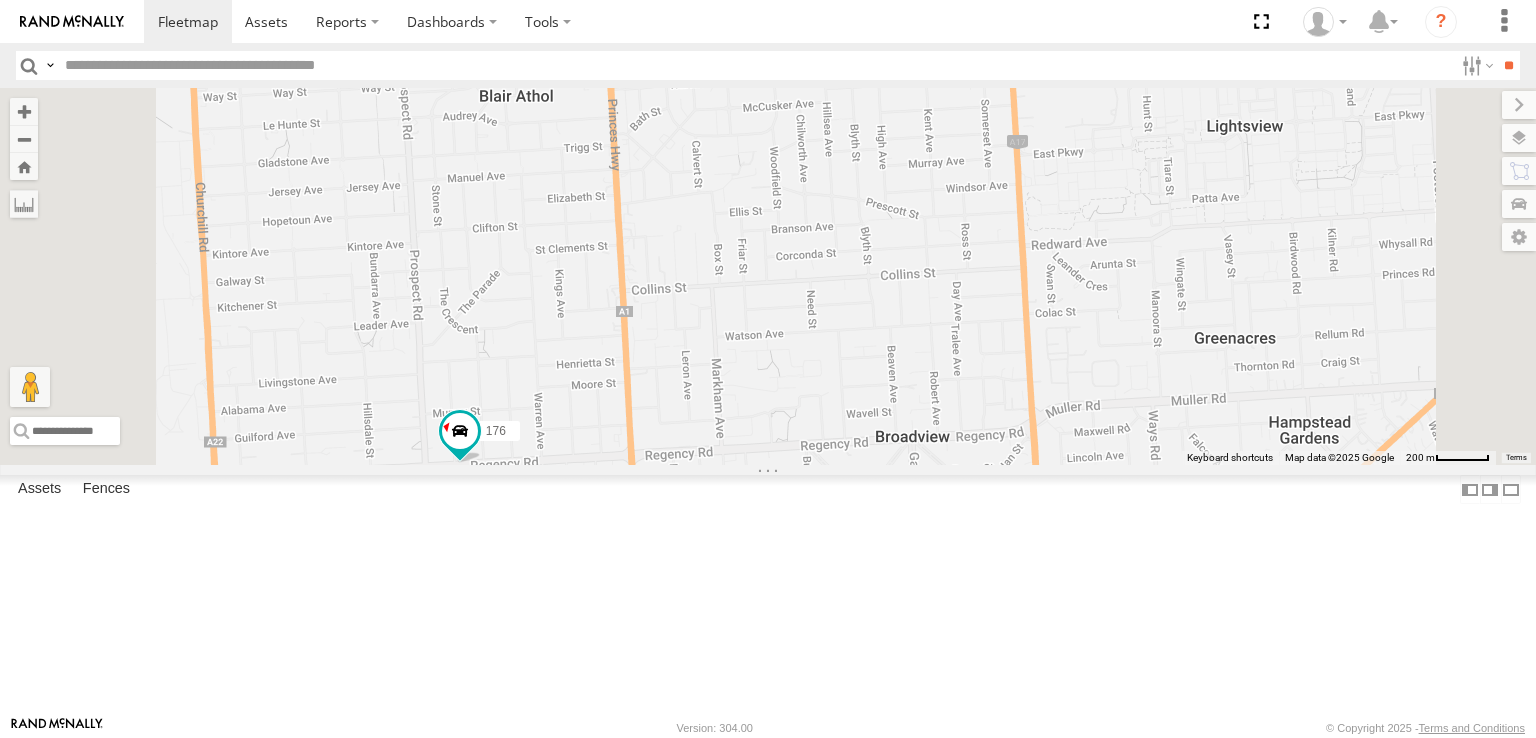drag, startPoint x: 846, startPoint y: 359, endPoint x: 798, endPoint y: 485, distance: 134.83324 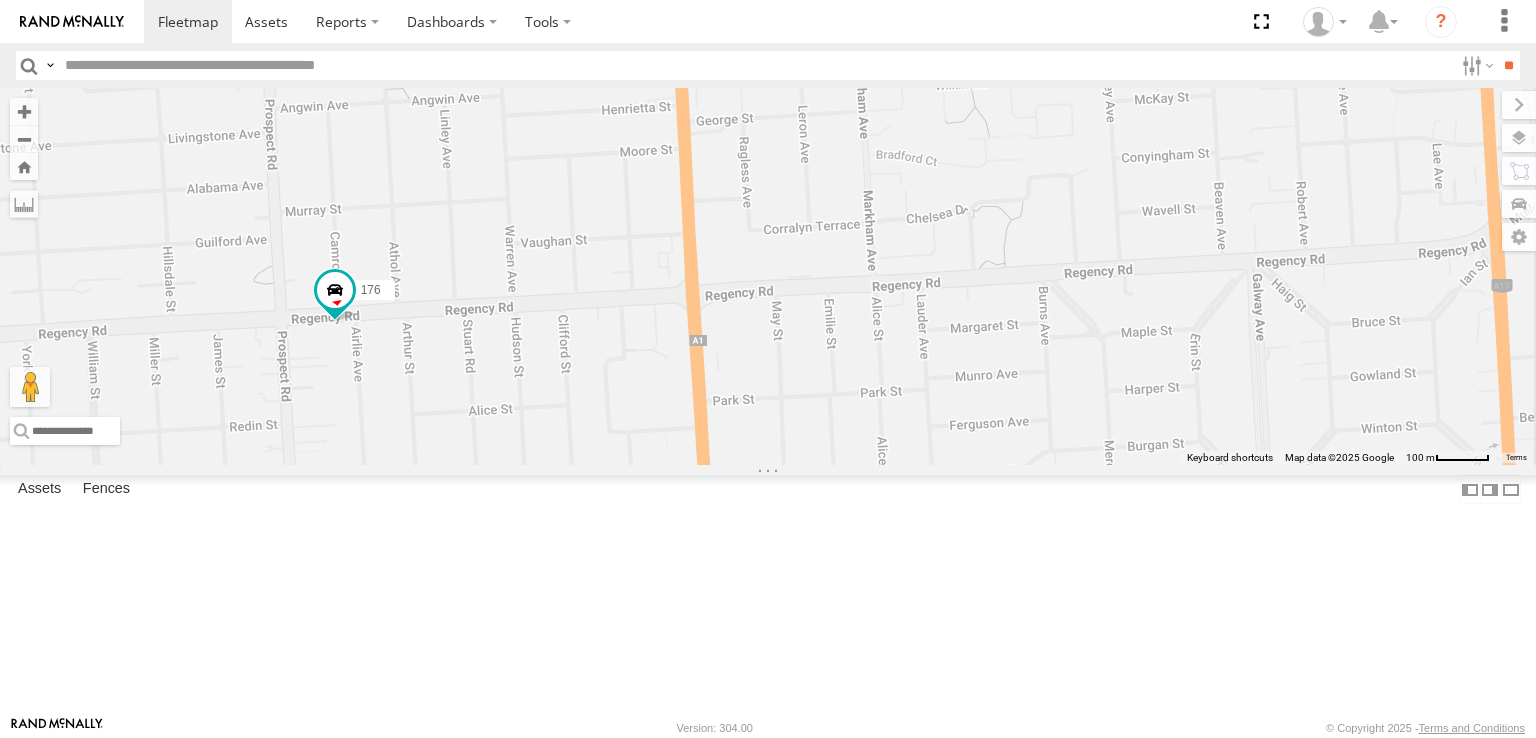 drag, startPoint x: 707, startPoint y: 541, endPoint x: 696, endPoint y: 501, distance: 41.484936 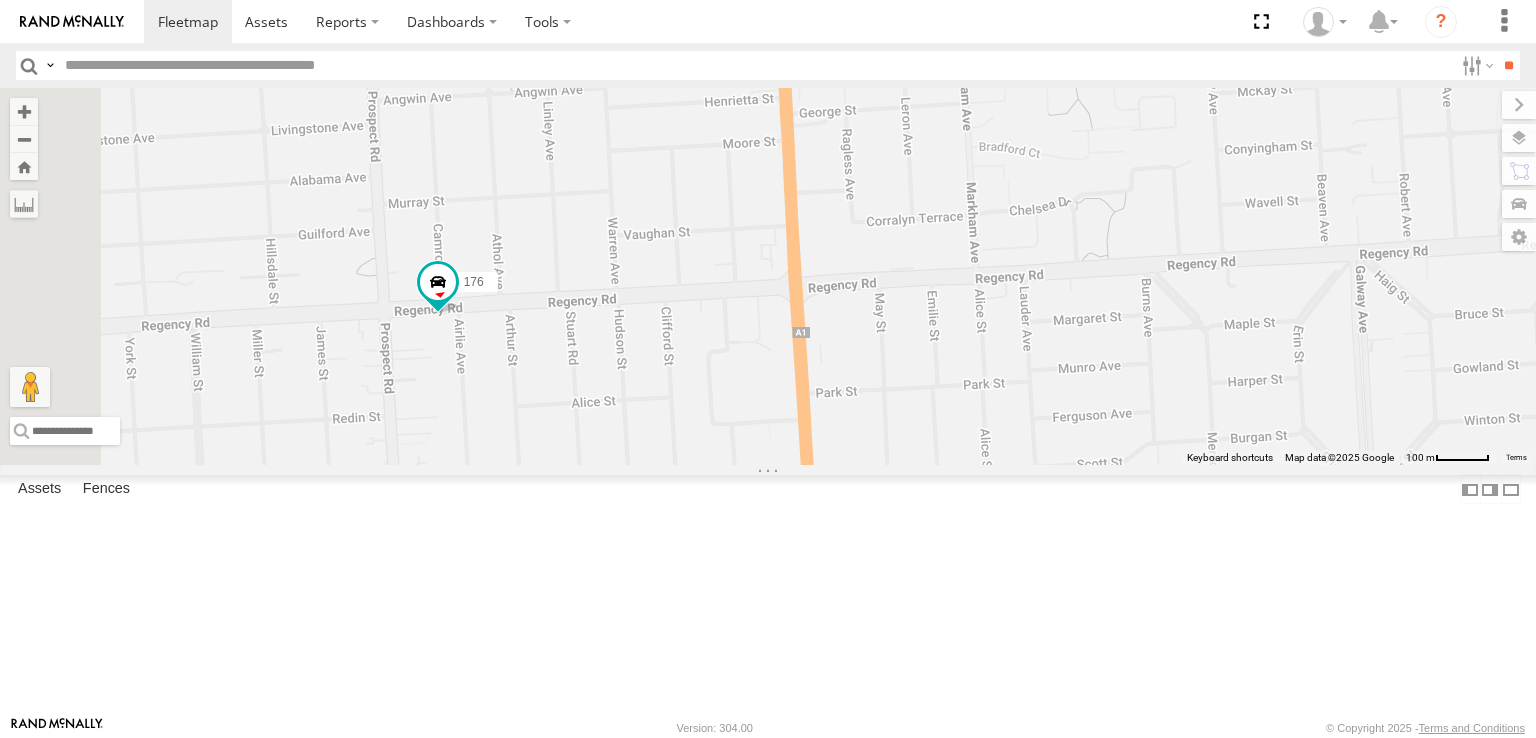 drag, startPoint x: 665, startPoint y: 305, endPoint x: 784, endPoint y: 298, distance: 119.2057 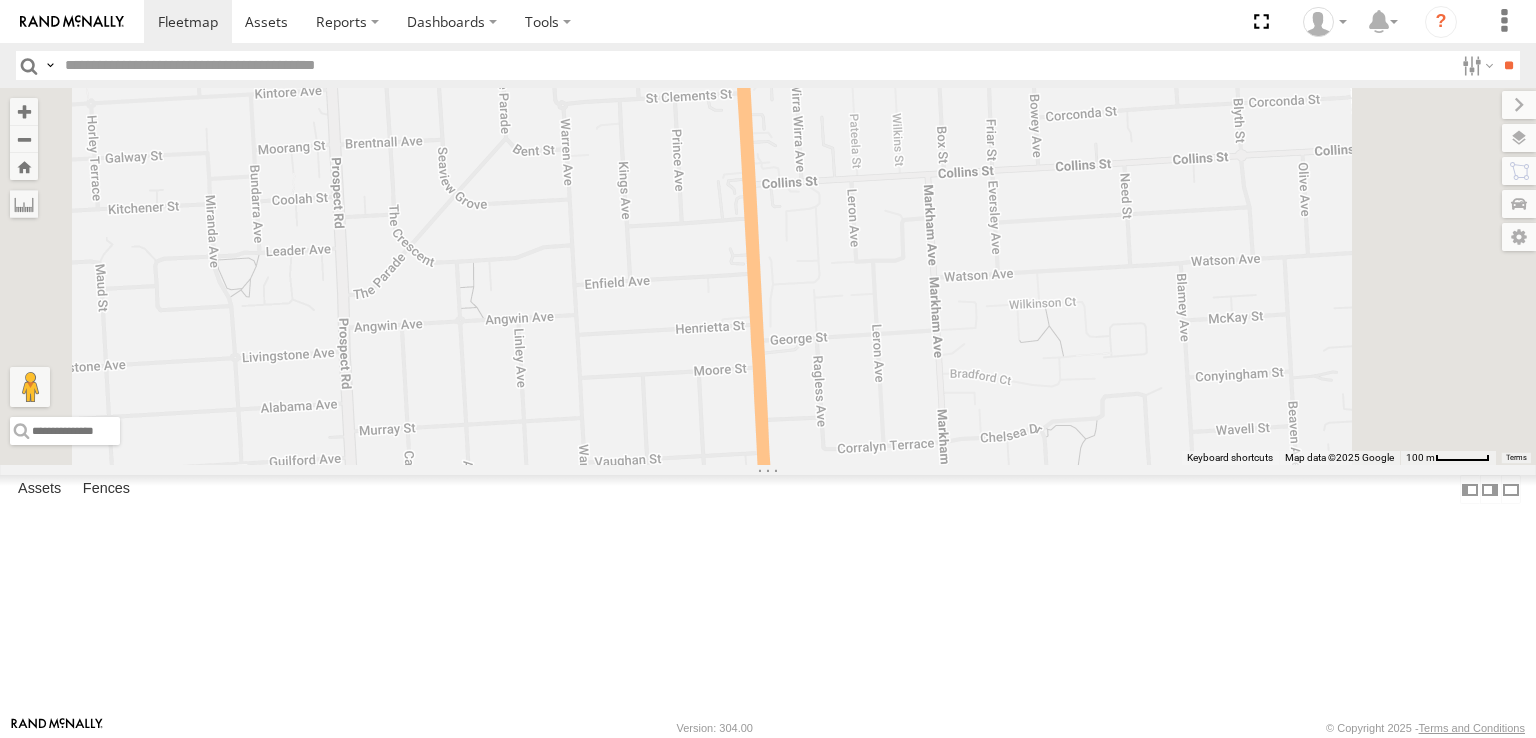 drag, startPoint x: 879, startPoint y: 326, endPoint x: 851, endPoint y: 526, distance: 201.95049 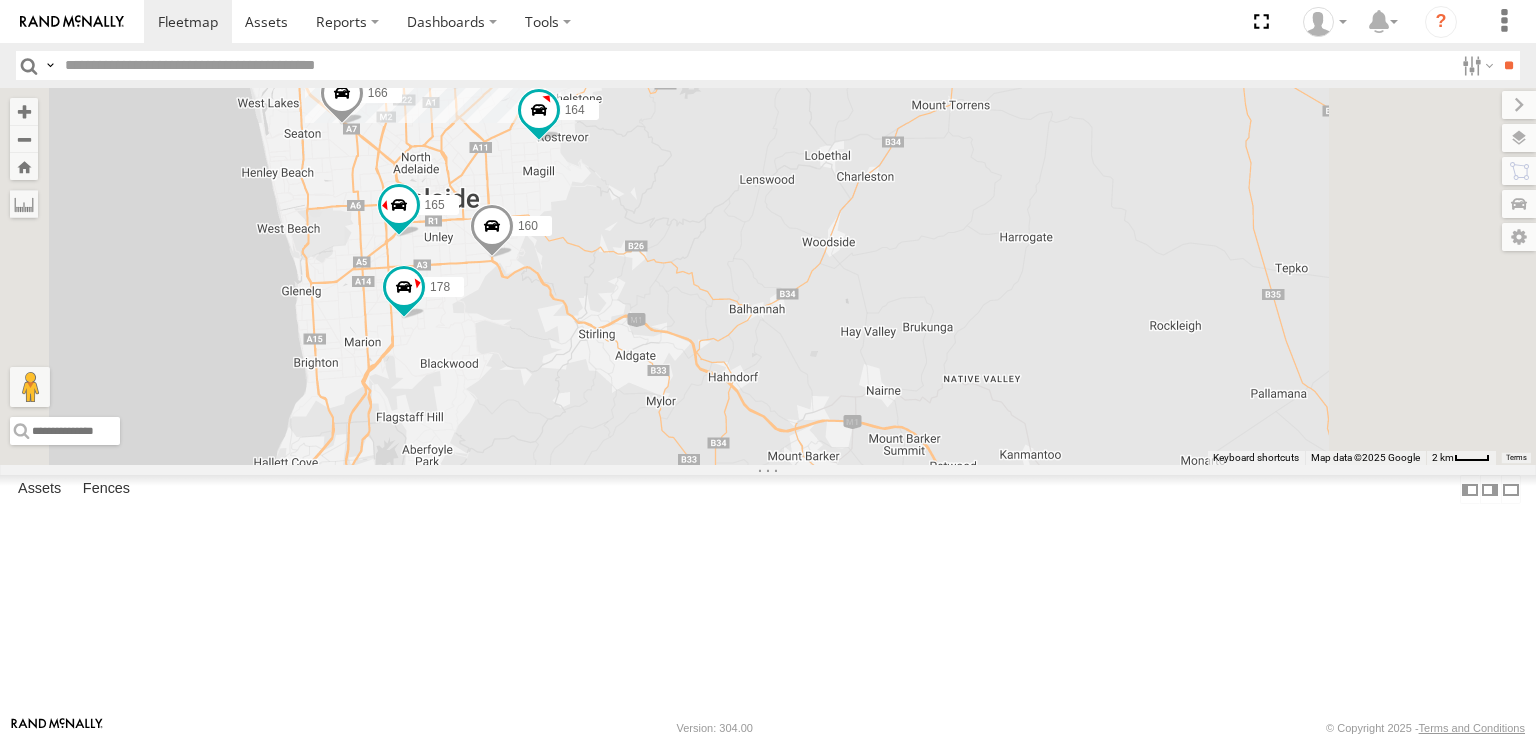 click on "[NUMBER] [NUMBER] [NUMBER] [NUMBER] [NUMBER] [NUMBER] [NUMBER] [NUMBER] [NUMBER] [NUMBER]" at bounding box center [768, 276] 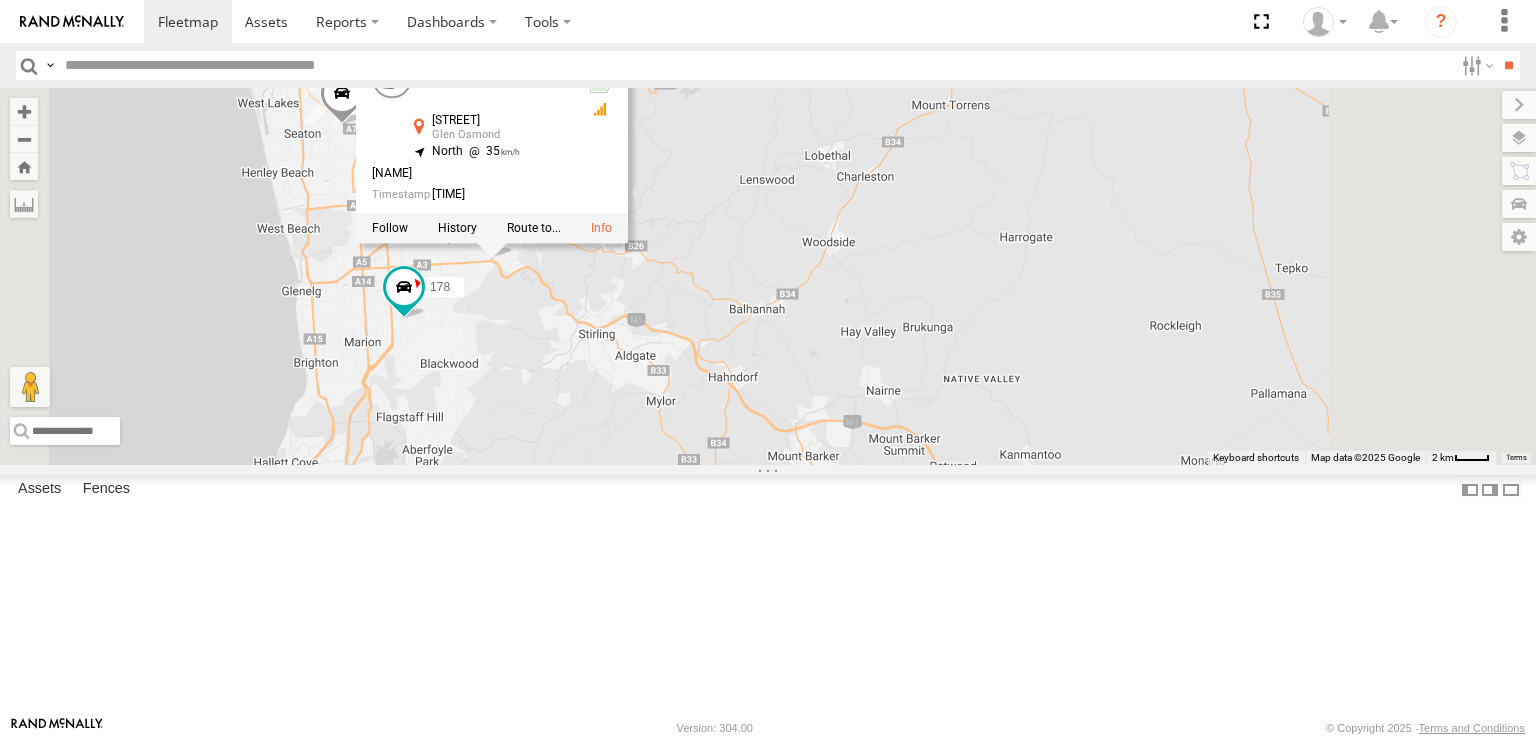 click on "178 169 4 177 391 160 164 176 166 165 160 Bulk Portrush Rd Glen Osmond -34.962 ,  138.64395 North 35 Darren Nayda 11:28:31 05/08/2025" at bounding box center [768, 276] 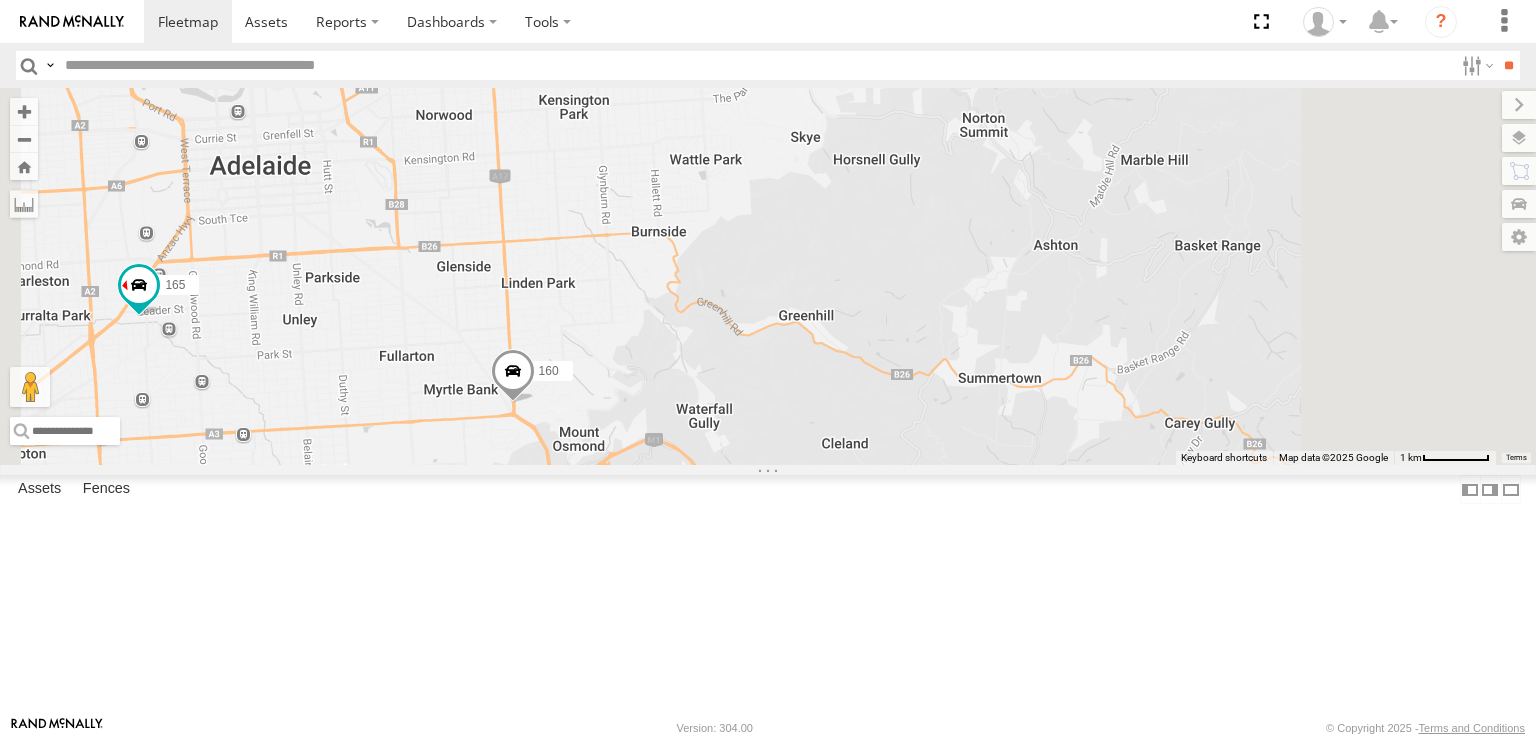 drag, startPoint x: 727, startPoint y: 338, endPoint x: 730, endPoint y: 437, distance: 99.04544 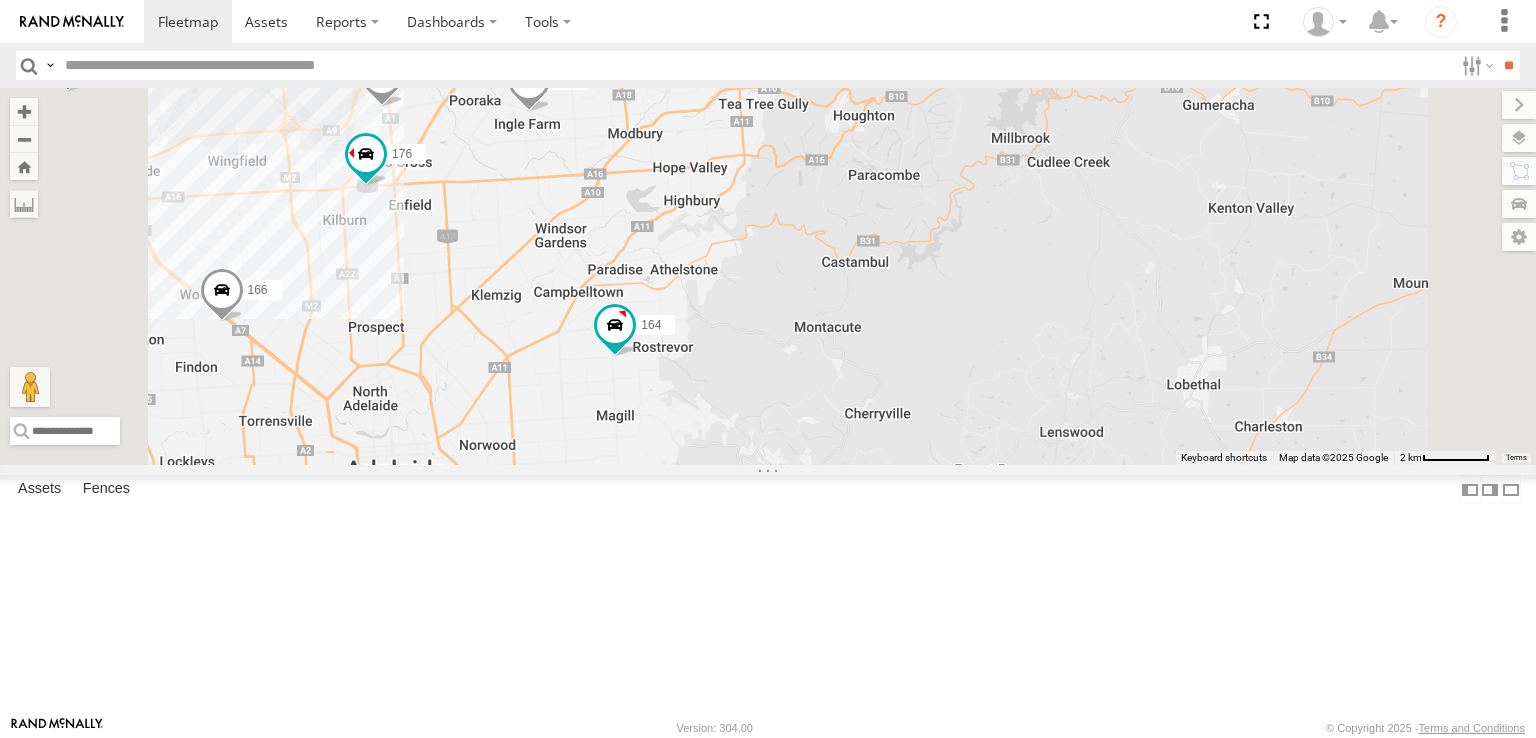 drag, startPoint x: 696, startPoint y: 229, endPoint x: 720, endPoint y: 441, distance: 213.35417 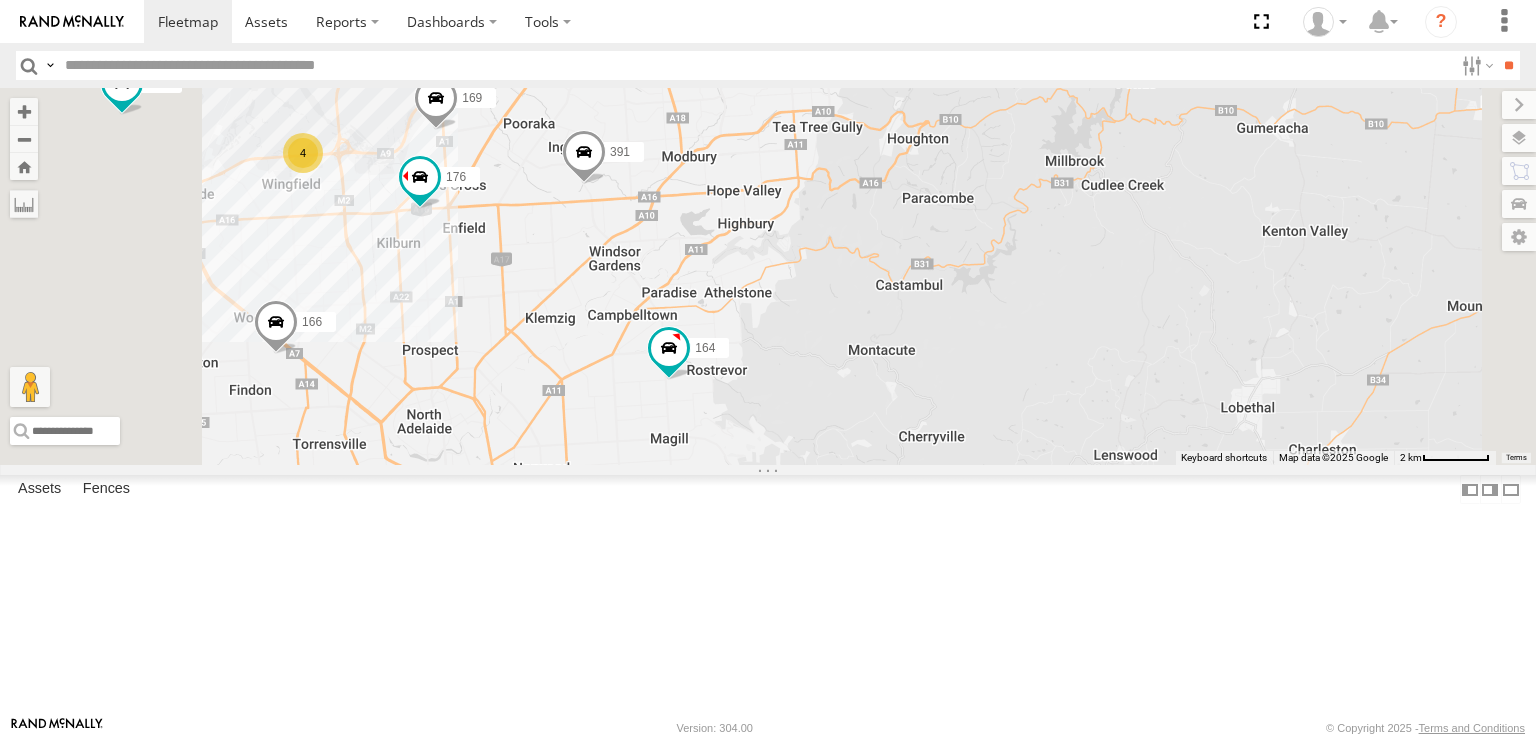 drag, startPoint x: 739, startPoint y: 396, endPoint x: 793, endPoint y: 421, distance: 59.5063 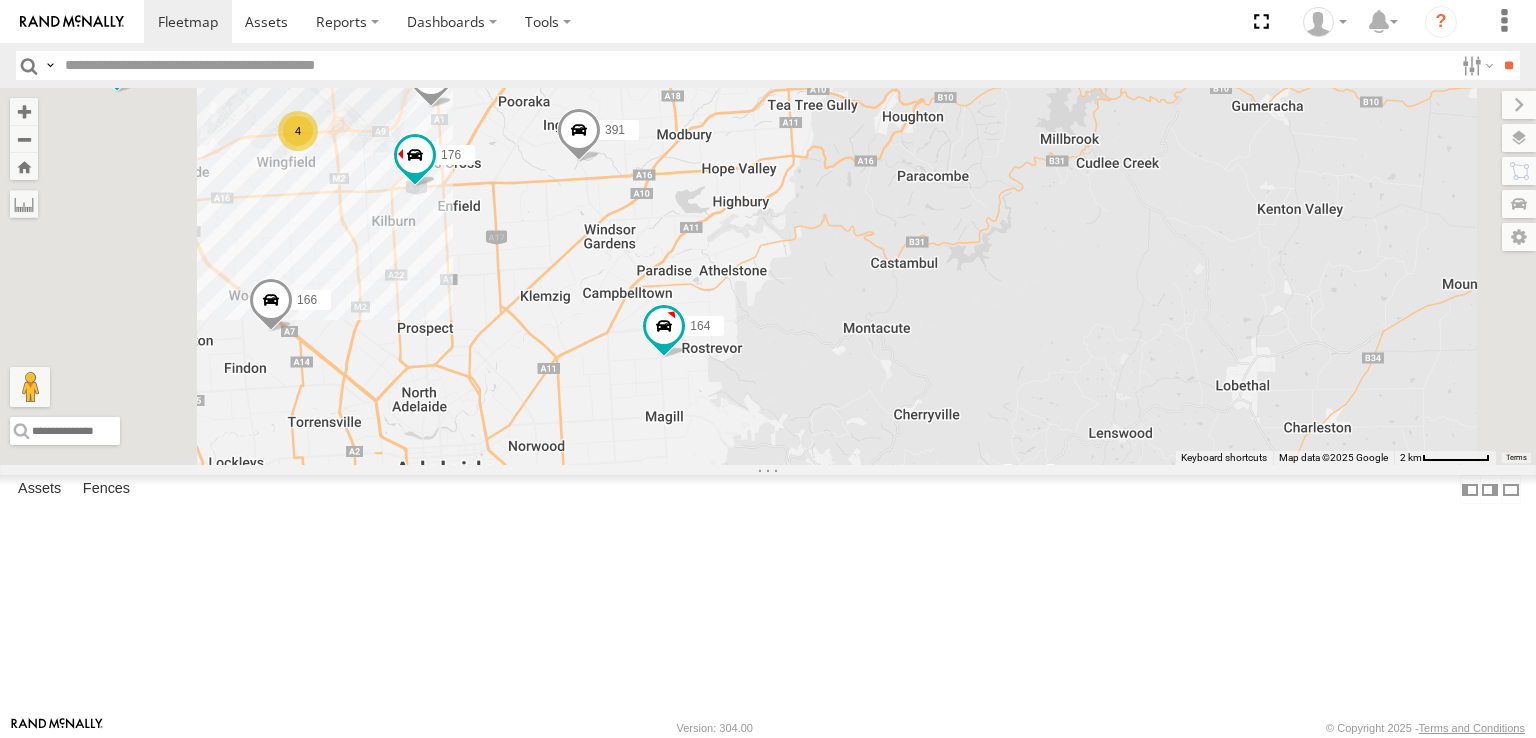 drag, startPoint x: 738, startPoint y: 547, endPoint x: 732, endPoint y: 520, distance: 27.658634 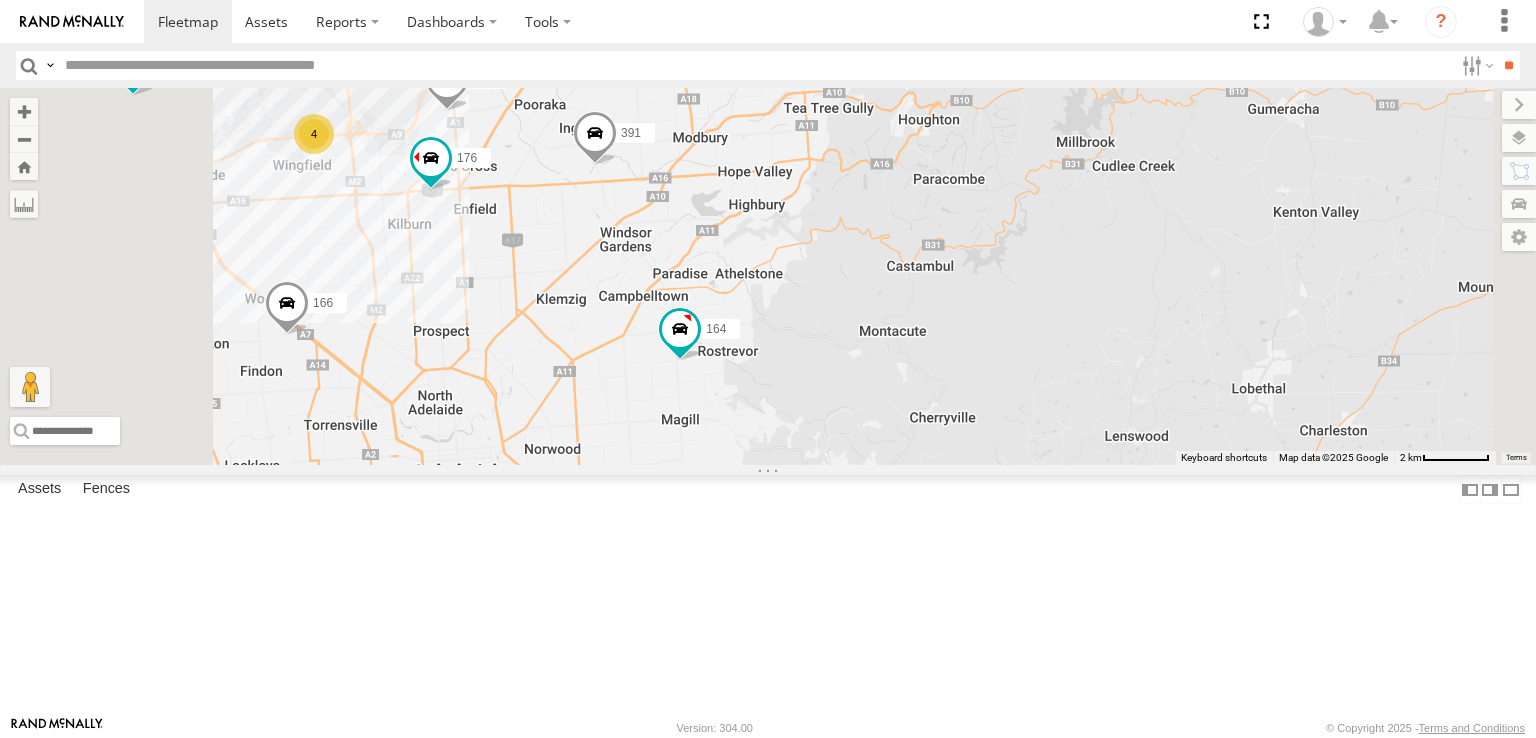drag, startPoint x: 732, startPoint y: 348, endPoint x: 752, endPoint y: 349, distance: 20.024984 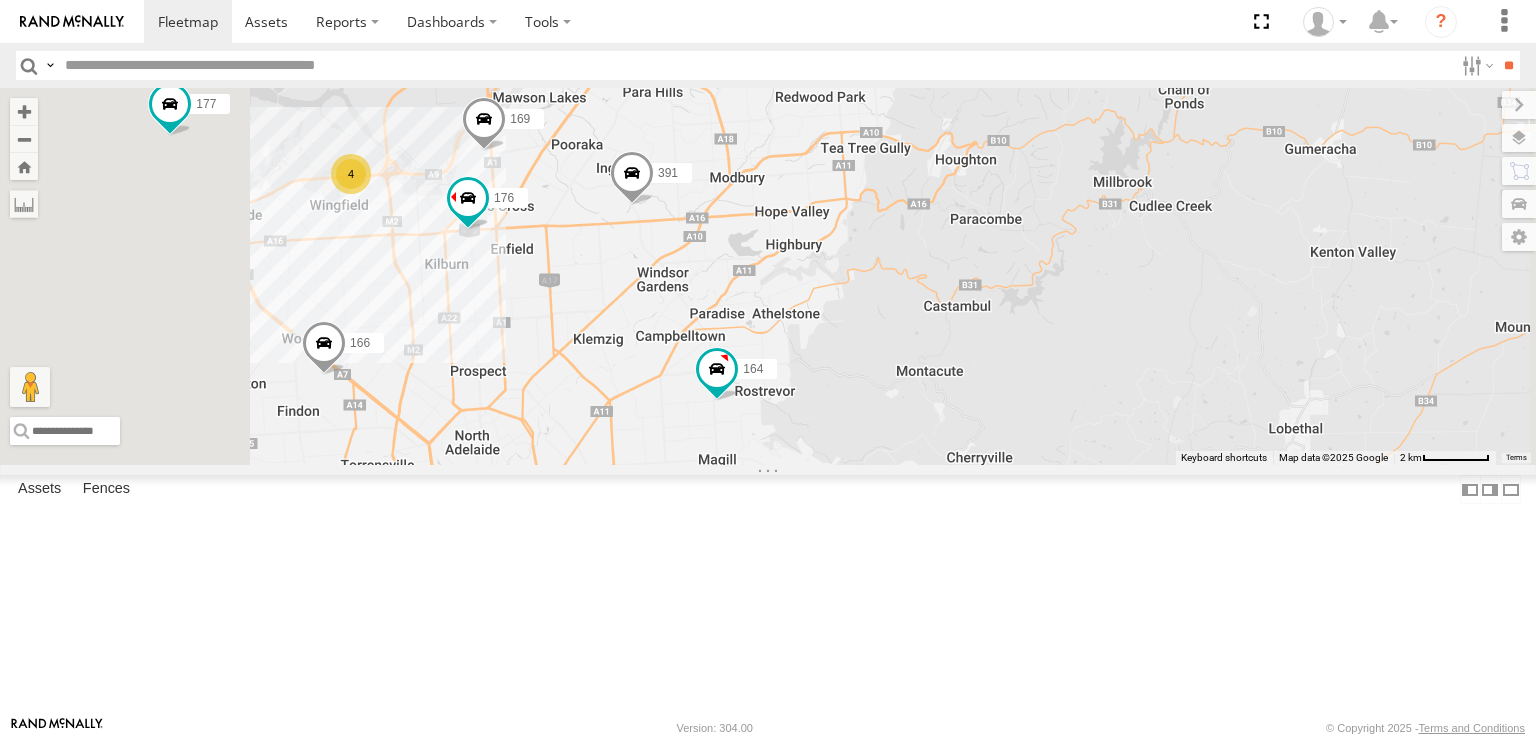 drag, startPoint x: 828, startPoint y: 353, endPoint x: 866, endPoint y: 395, distance: 56.63921 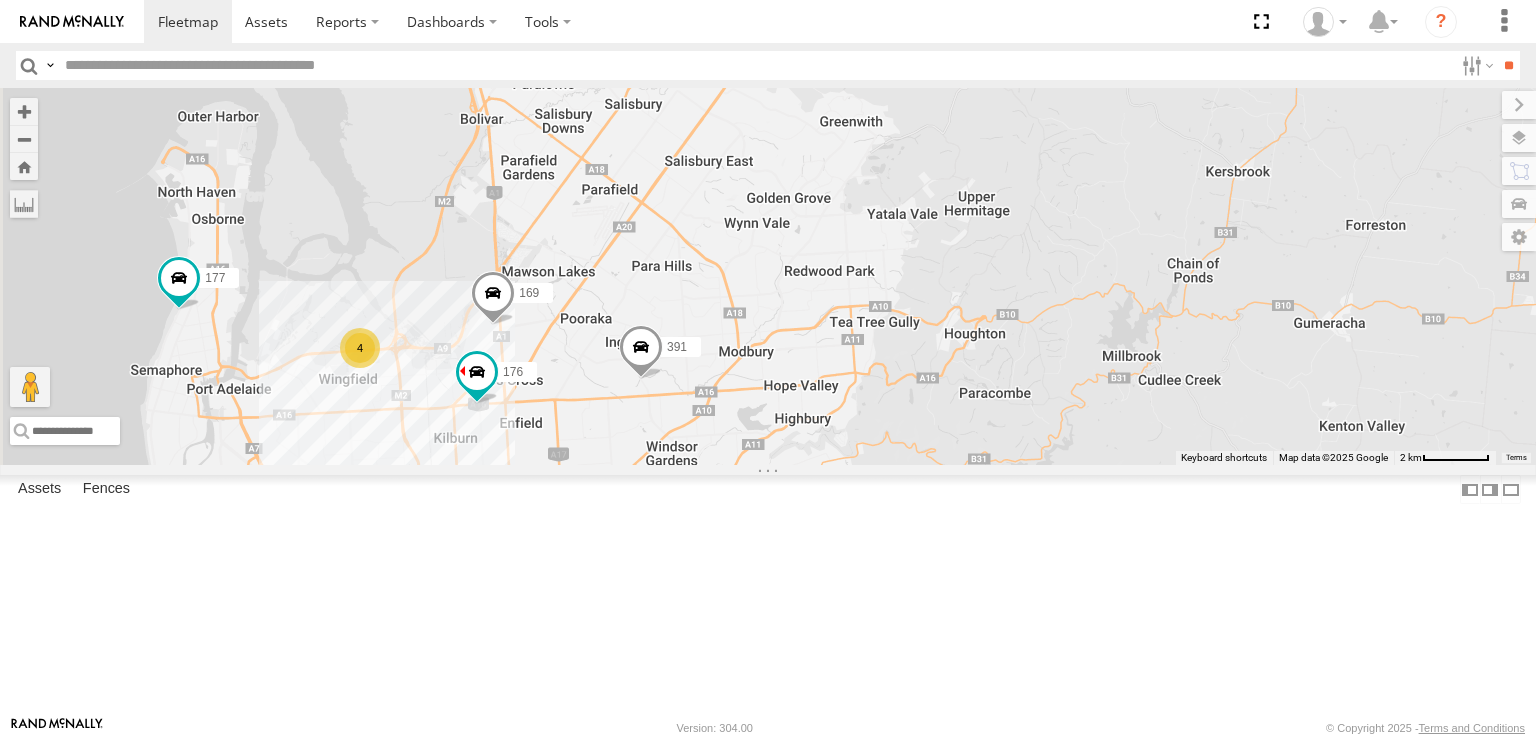 drag, startPoint x: 836, startPoint y: 398, endPoint x: 836, endPoint y: 554, distance: 156 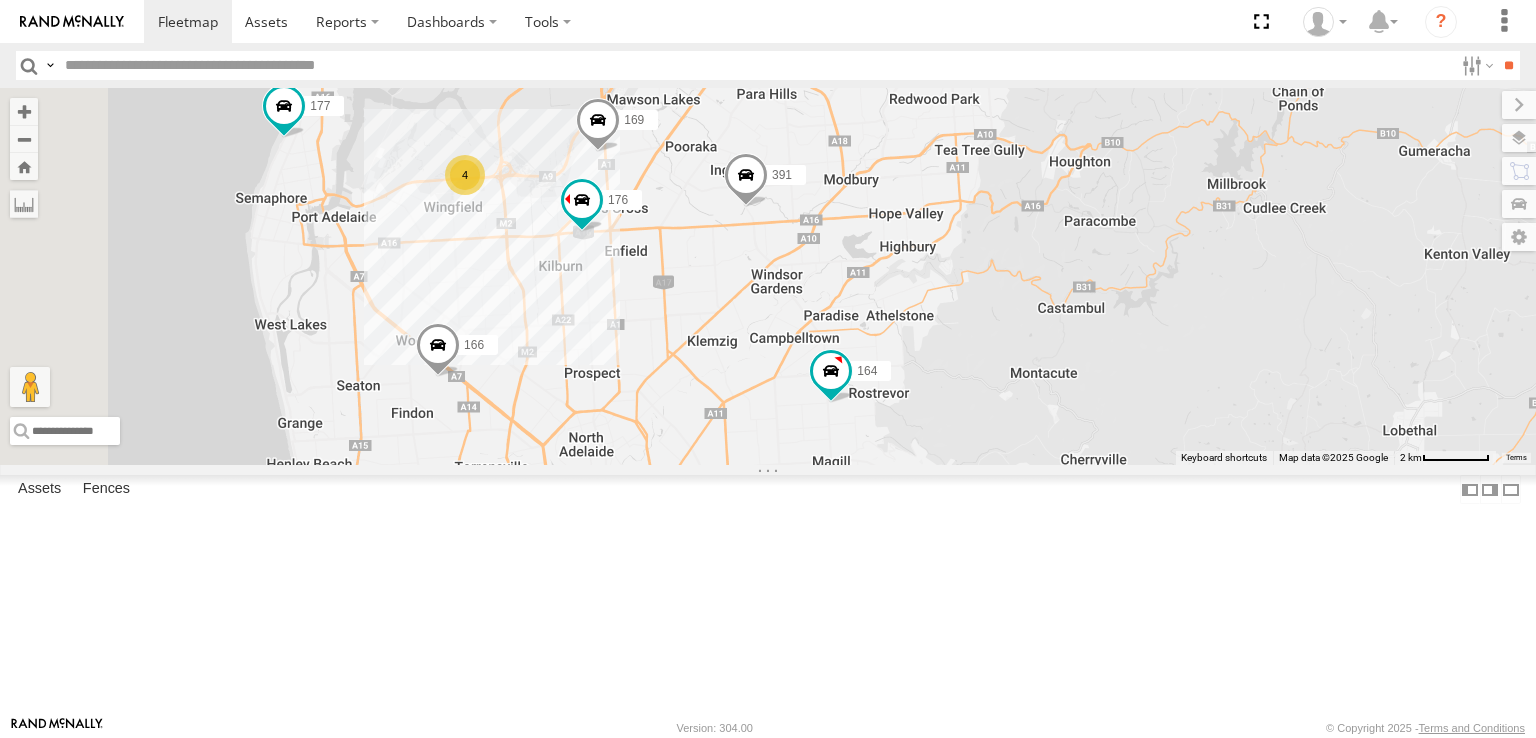 drag, startPoint x: 796, startPoint y: 616, endPoint x: 920, endPoint y: 395, distance: 253.41074 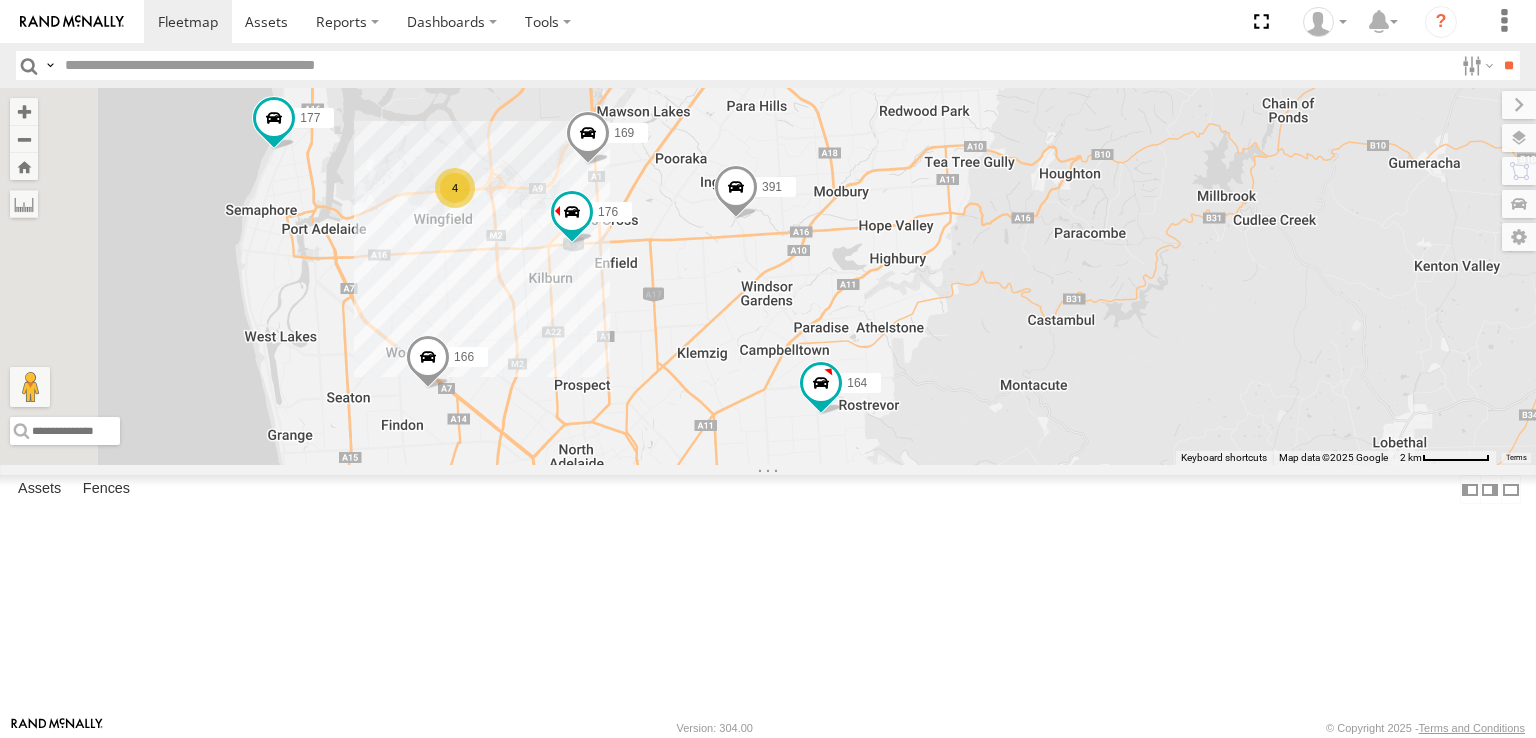 drag, startPoint x: 910, startPoint y: 438, endPoint x: 899, endPoint y: 445, distance: 13.038404 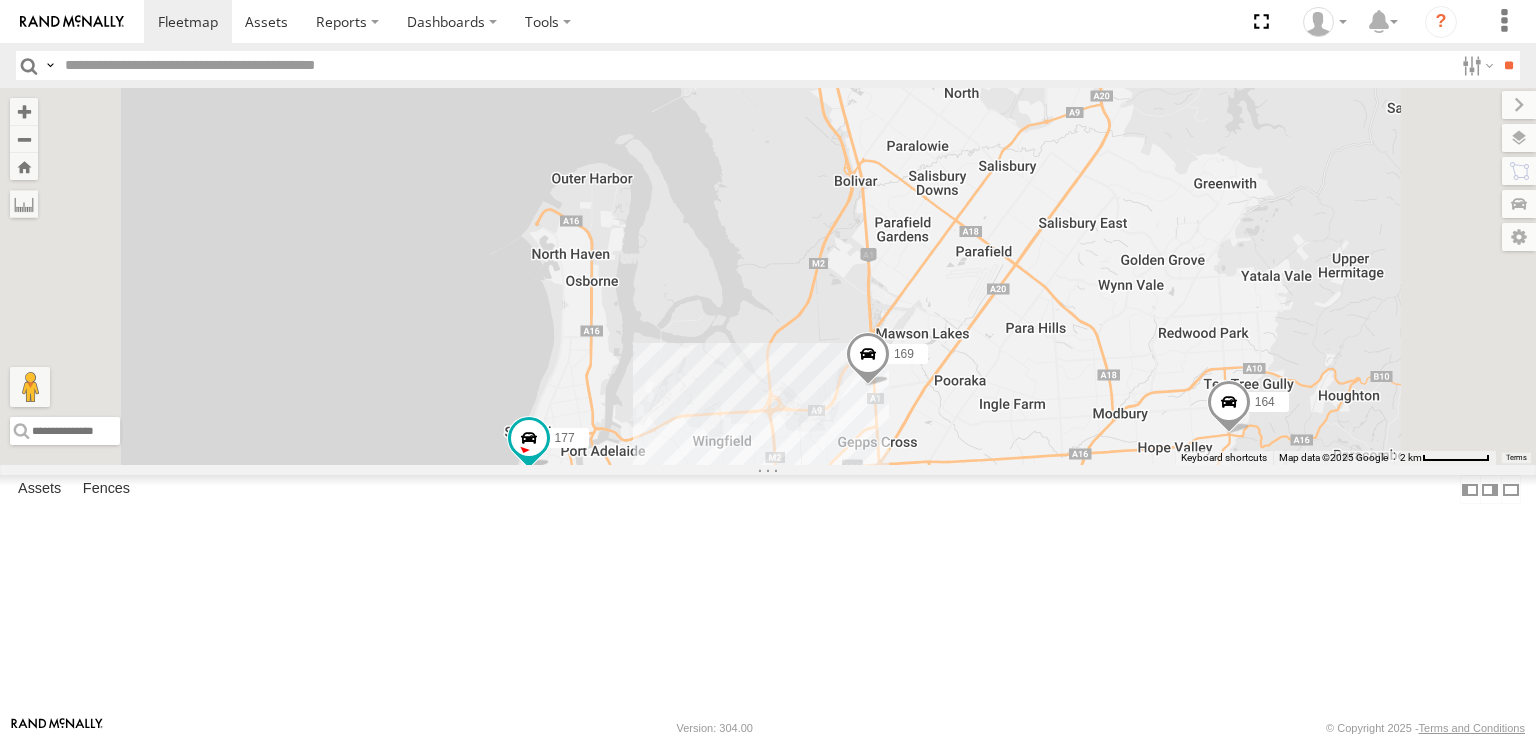 drag, startPoint x: 962, startPoint y: 493, endPoint x: 917, endPoint y: 271, distance: 226.5149 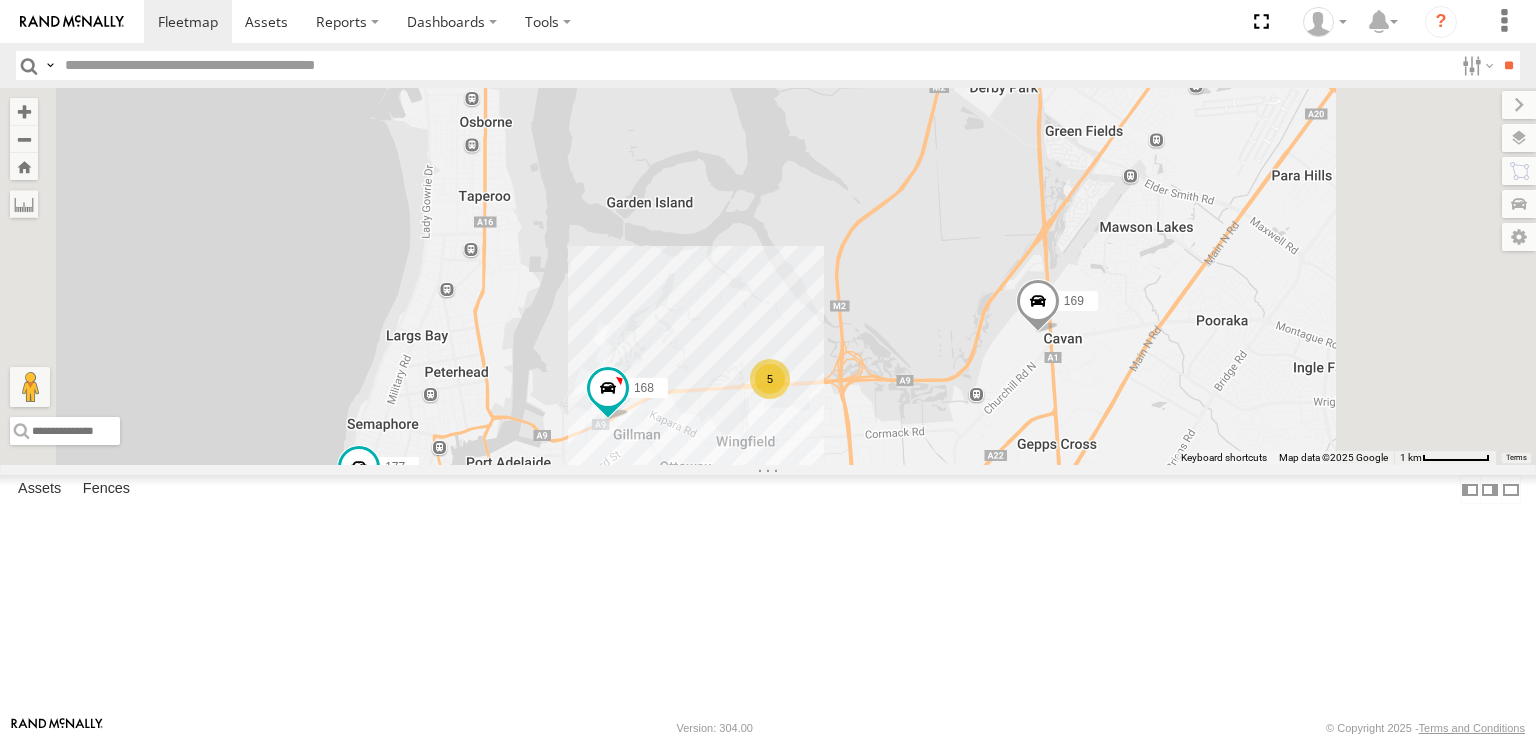 click on "5" at bounding box center (770, 379) 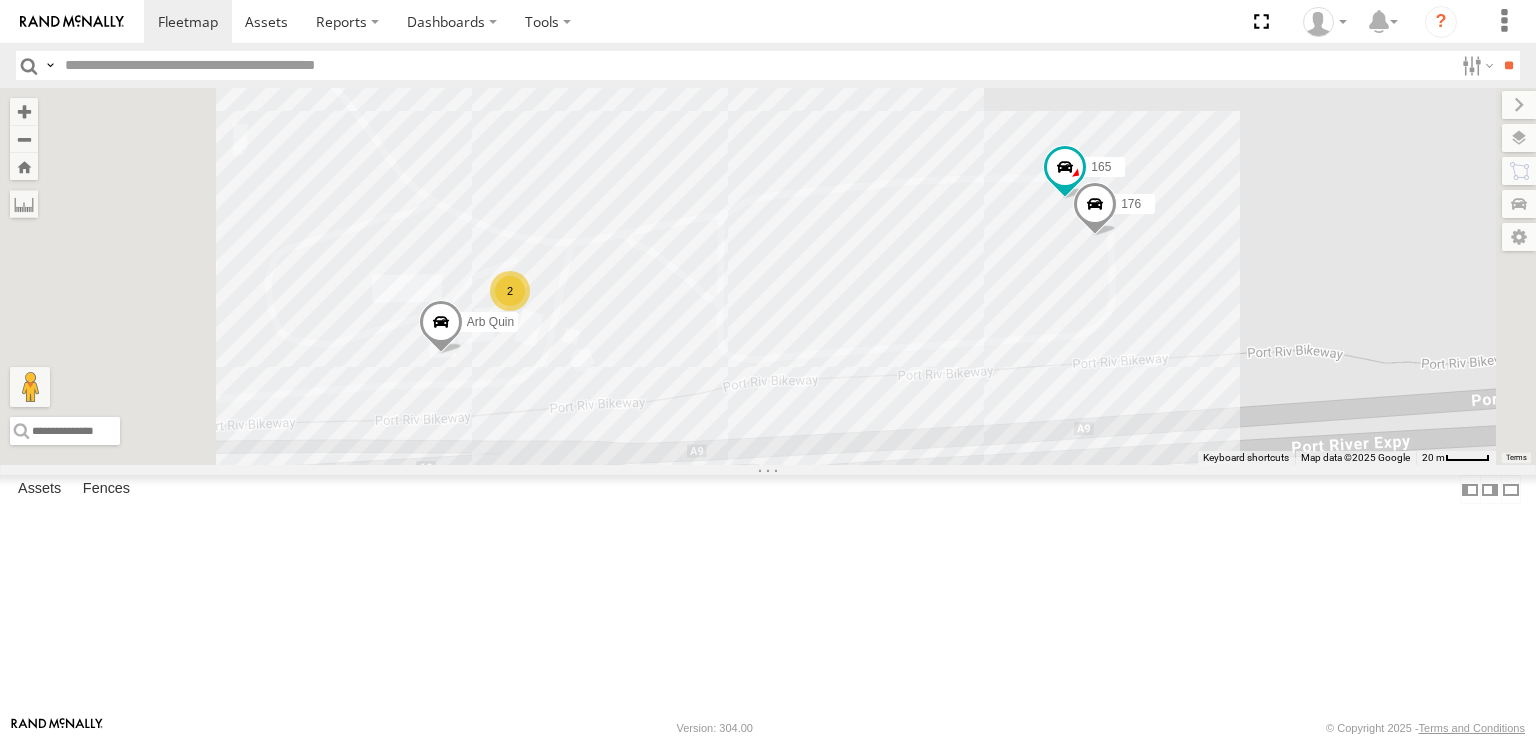 click on "2" at bounding box center (510, 291) 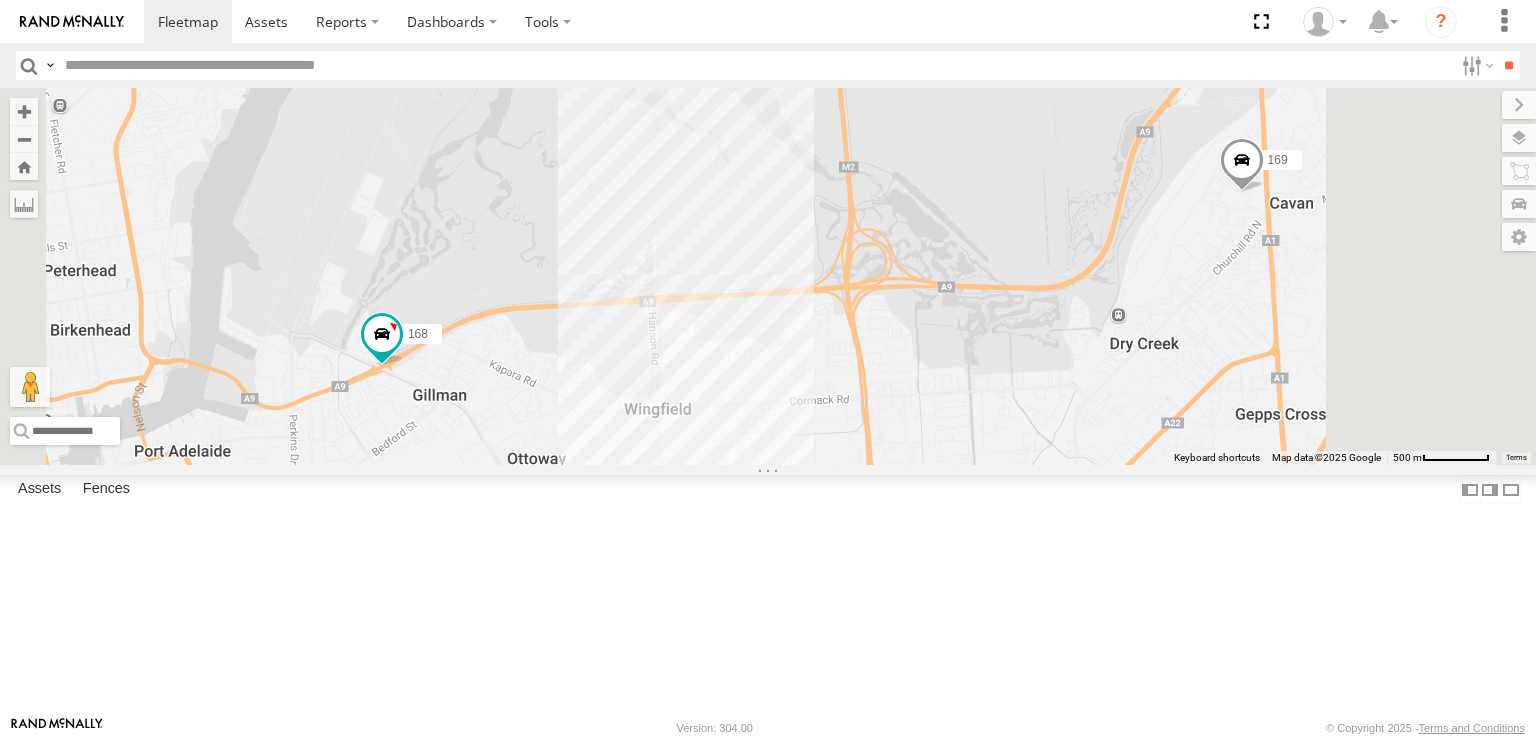 drag, startPoint x: 984, startPoint y: 325, endPoint x: 968, endPoint y: 555, distance: 230.55585 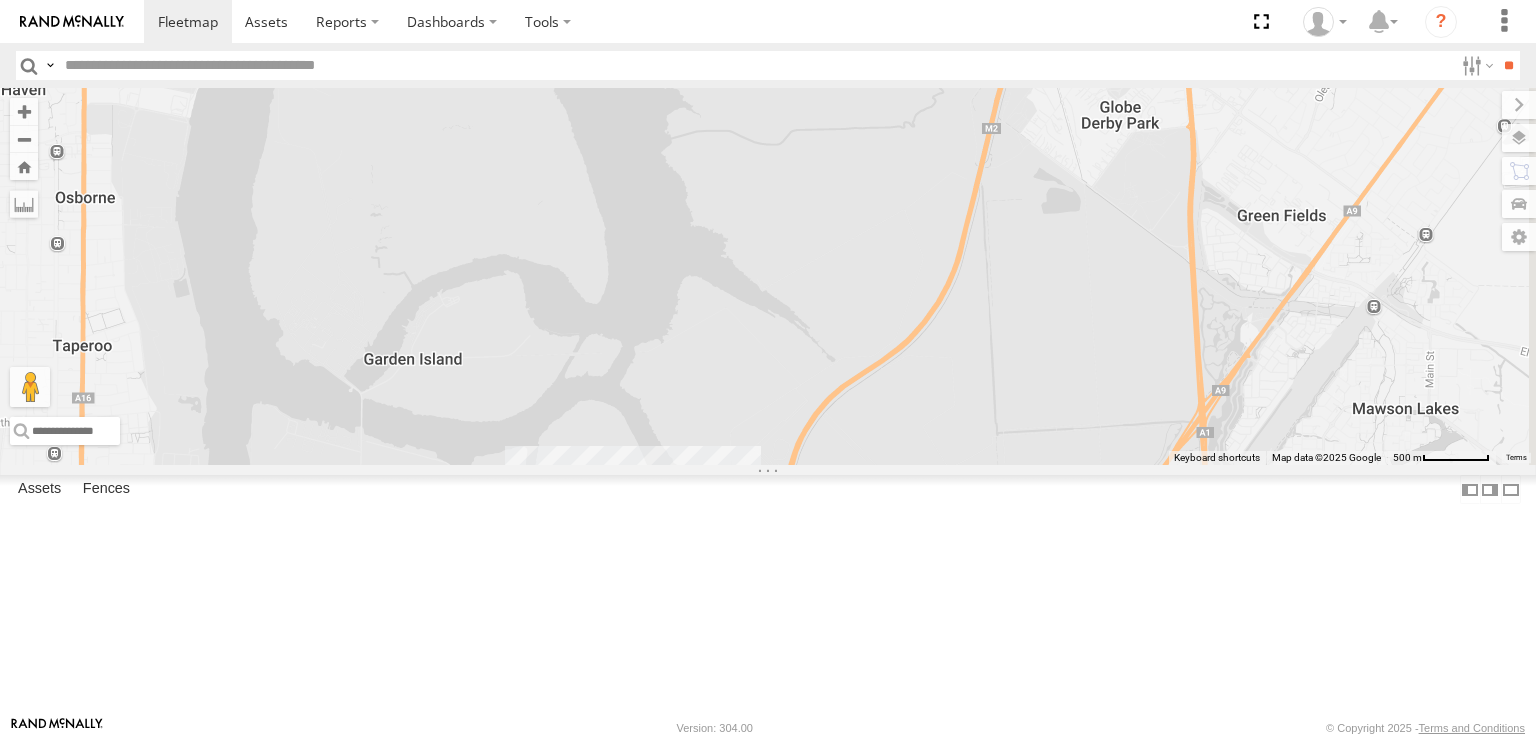 click on "178 169 161 153 177 391 164 166 160 168" at bounding box center (768, 276) 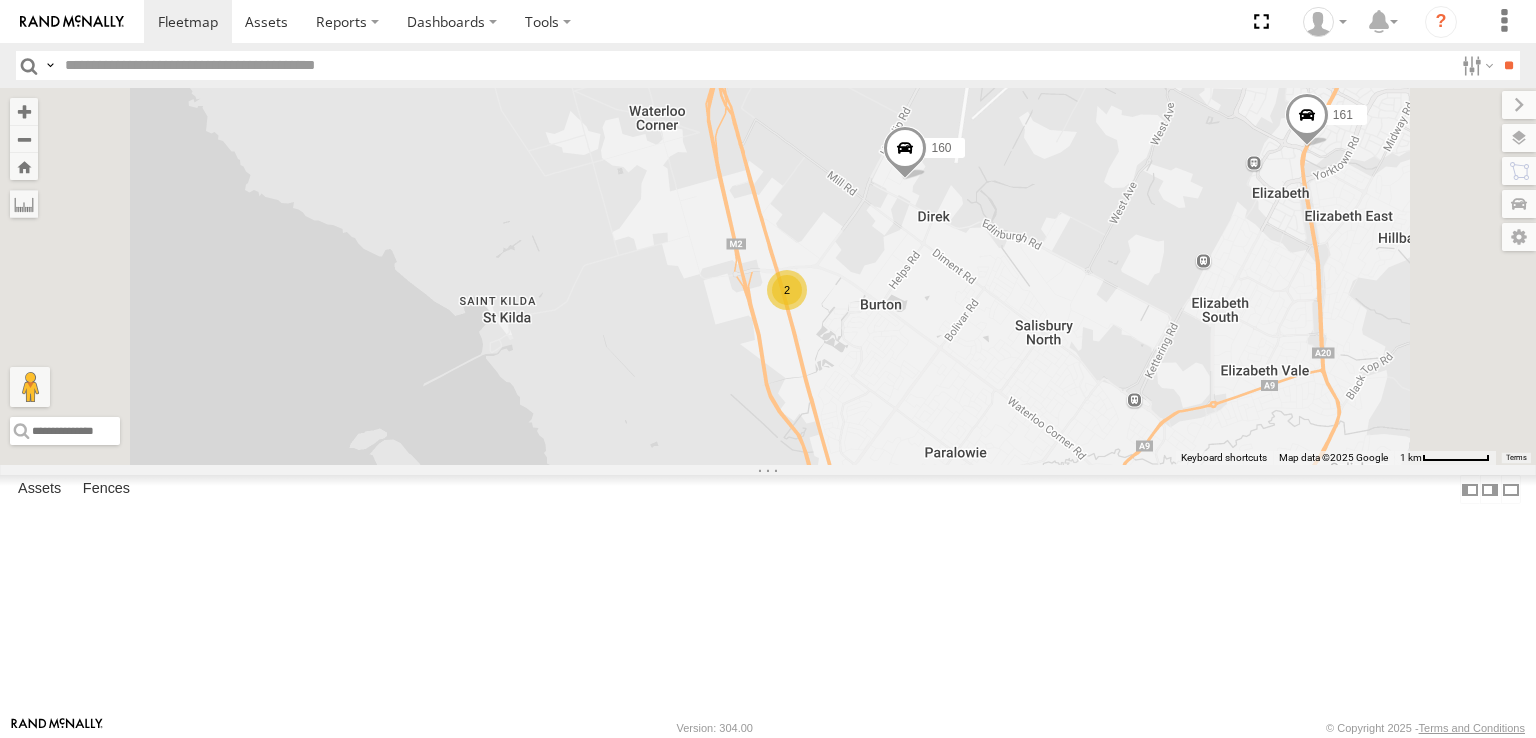 drag, startPoint x: 978, startPoint y: 285, endPoint x: 956, endPoint y: 443, distance: 159.52429 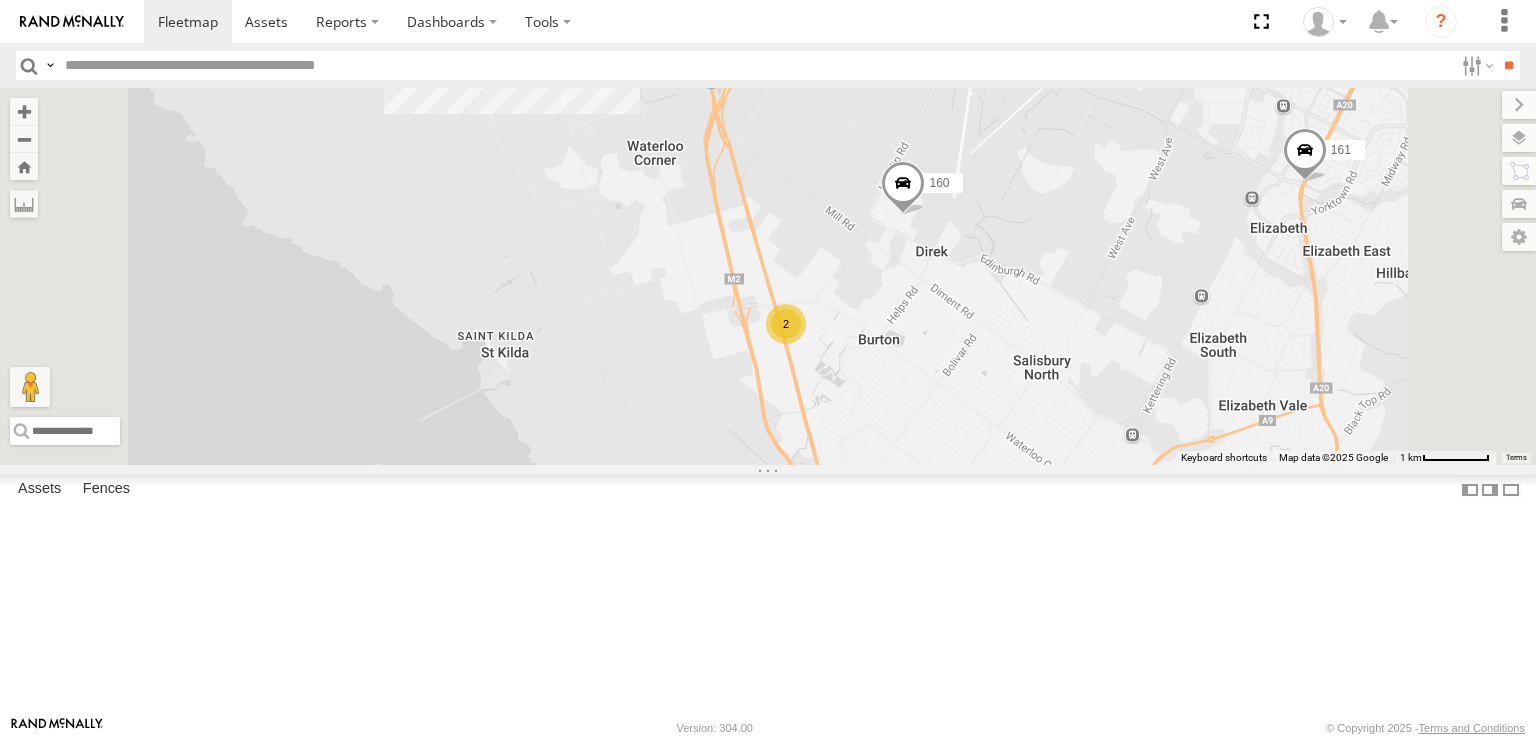 click at bounding box center (903, 188) 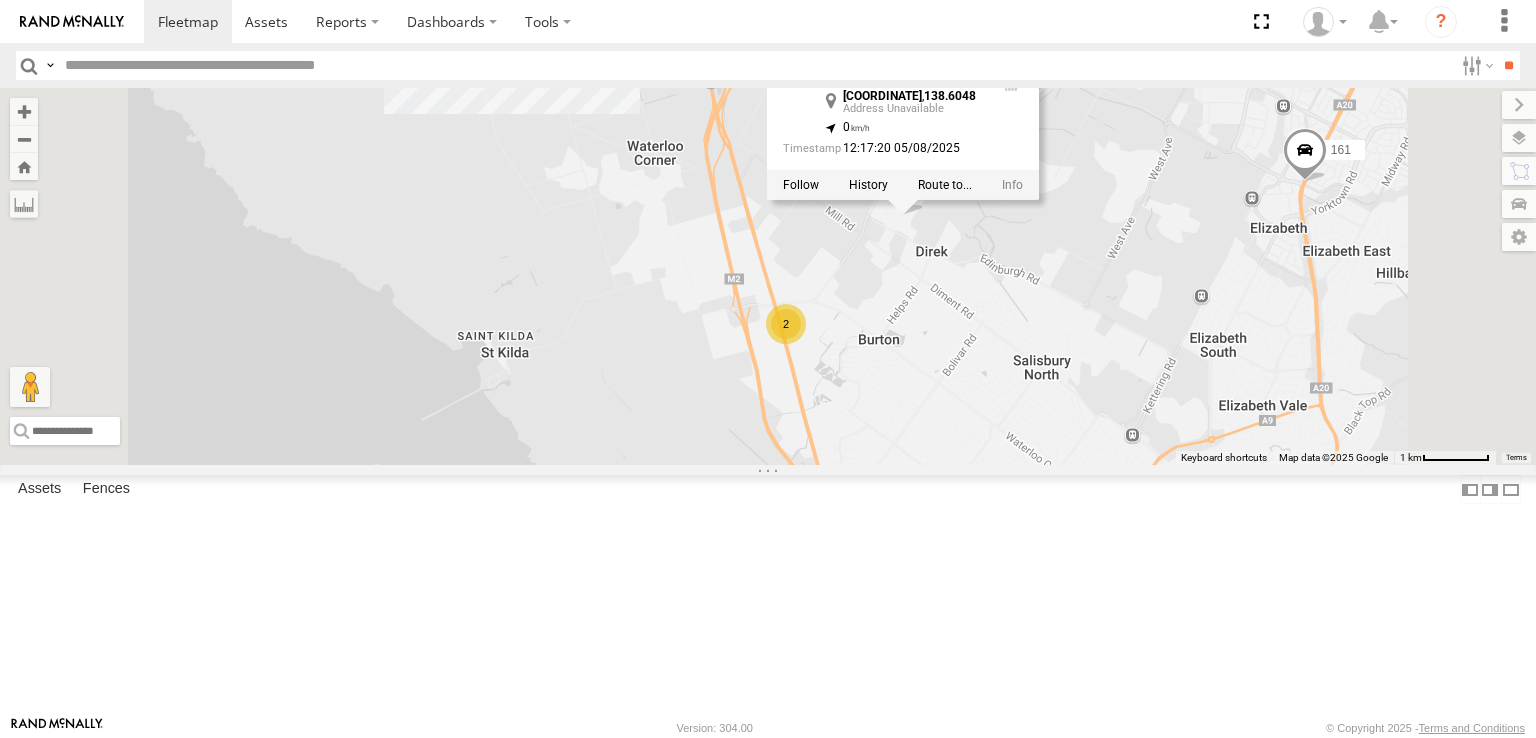 click on "[NUMBER] [NUMBER] [NUMBER] [NUMBER] [NUMBER] [NUMBER] [NUMBER] [NUMBER] [NUMBER] [NUMBER] [NUMBER] [COORDINATE] ,  [COORDINATE] 0 [TIME] [DATE]" at bounding box center (768, 276) 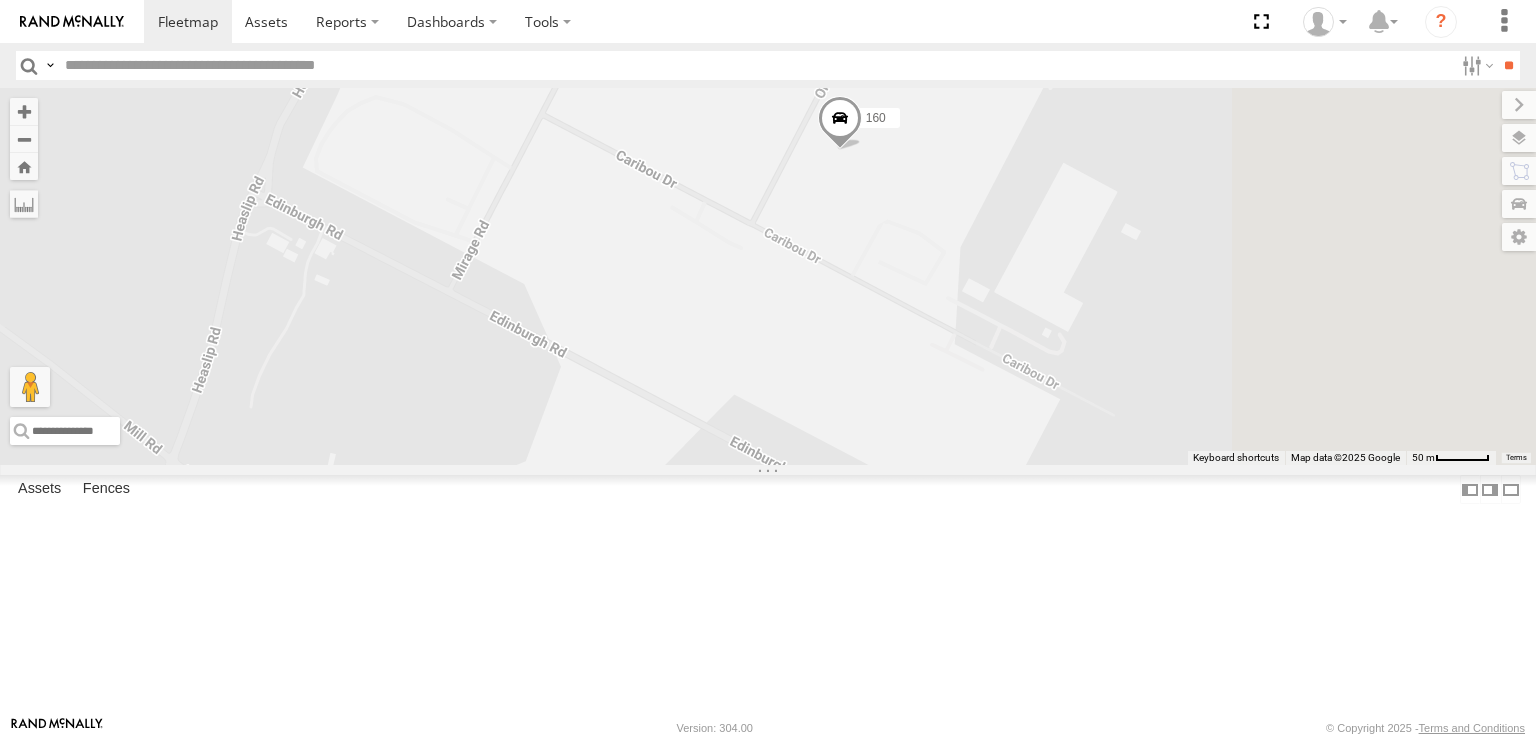 drag, startPoint x: 1117, startPoint y: 249, endPoint x: 1024, endPoint y: 383, distance: 163.1104 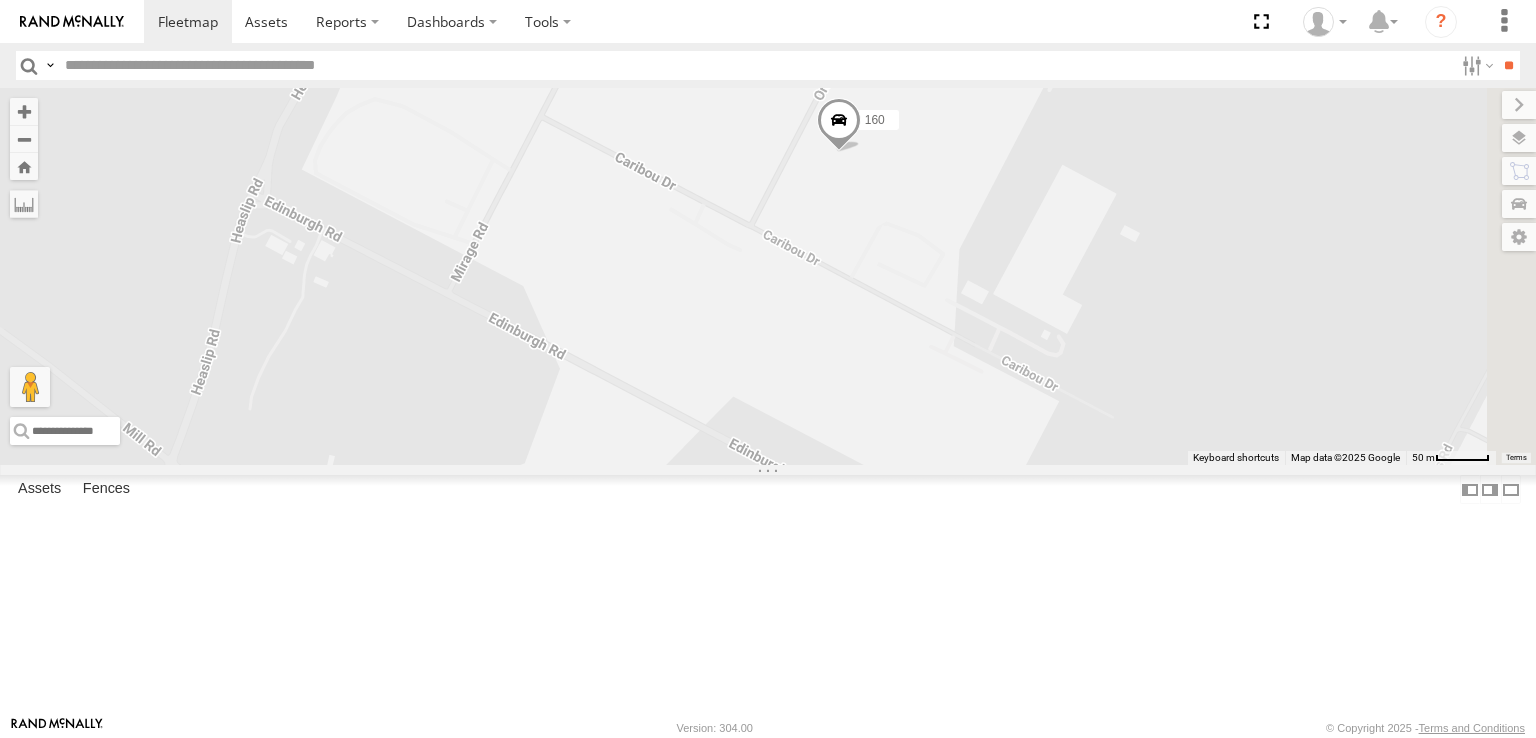 click at bounding box center [839, 125] 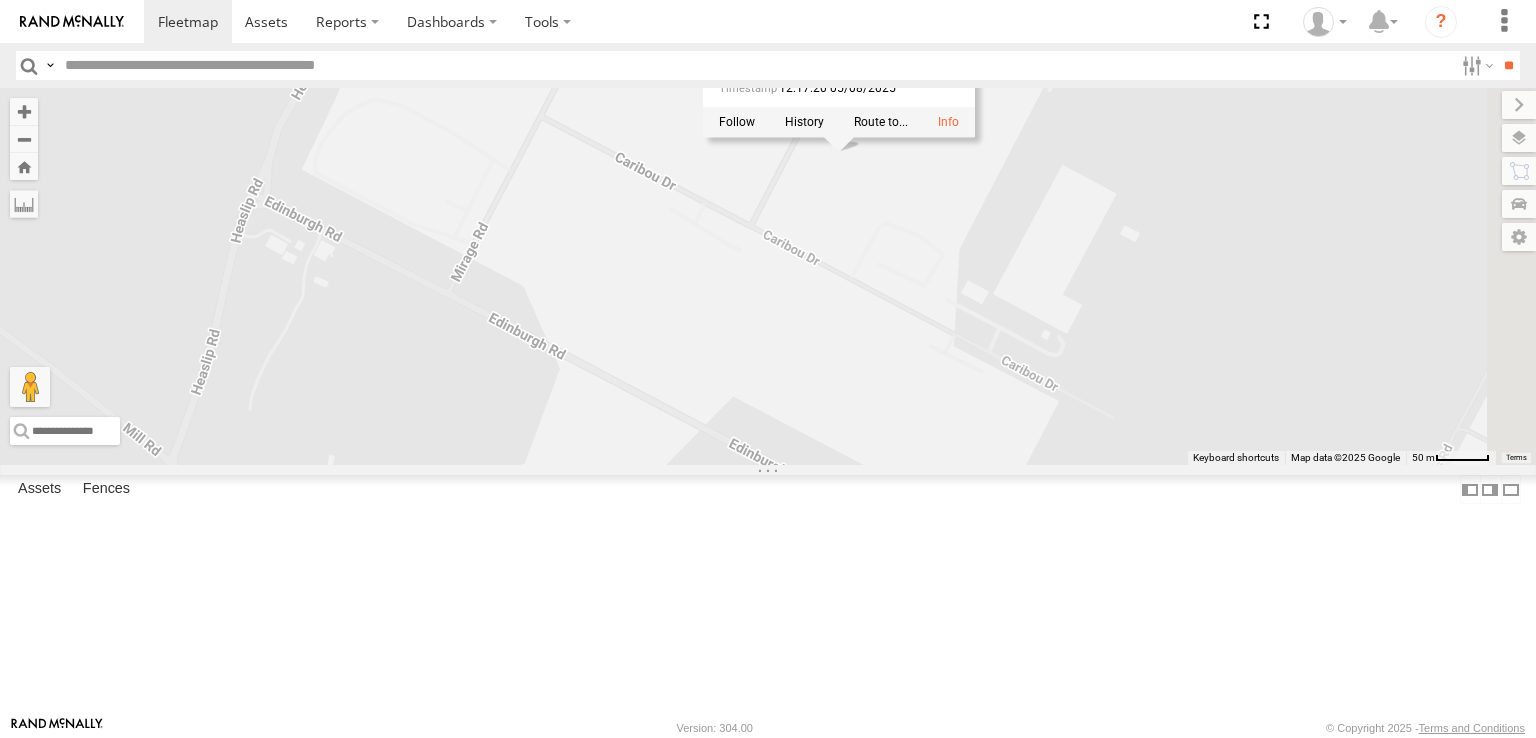 click on "[NUMBER] [NUMBER] [NUMBER] [NUMBER] [NUMBER] [NUMBER] [NUMBER] [NUMBER] [NUMBER] [NUMBER] [NUMBER] Bulk [STREET] [LOCATION] [COORDINATE] ,  [COORDINATE] 0 [NAME] [TIME] [DATE]" at bounding box center [768, 276] 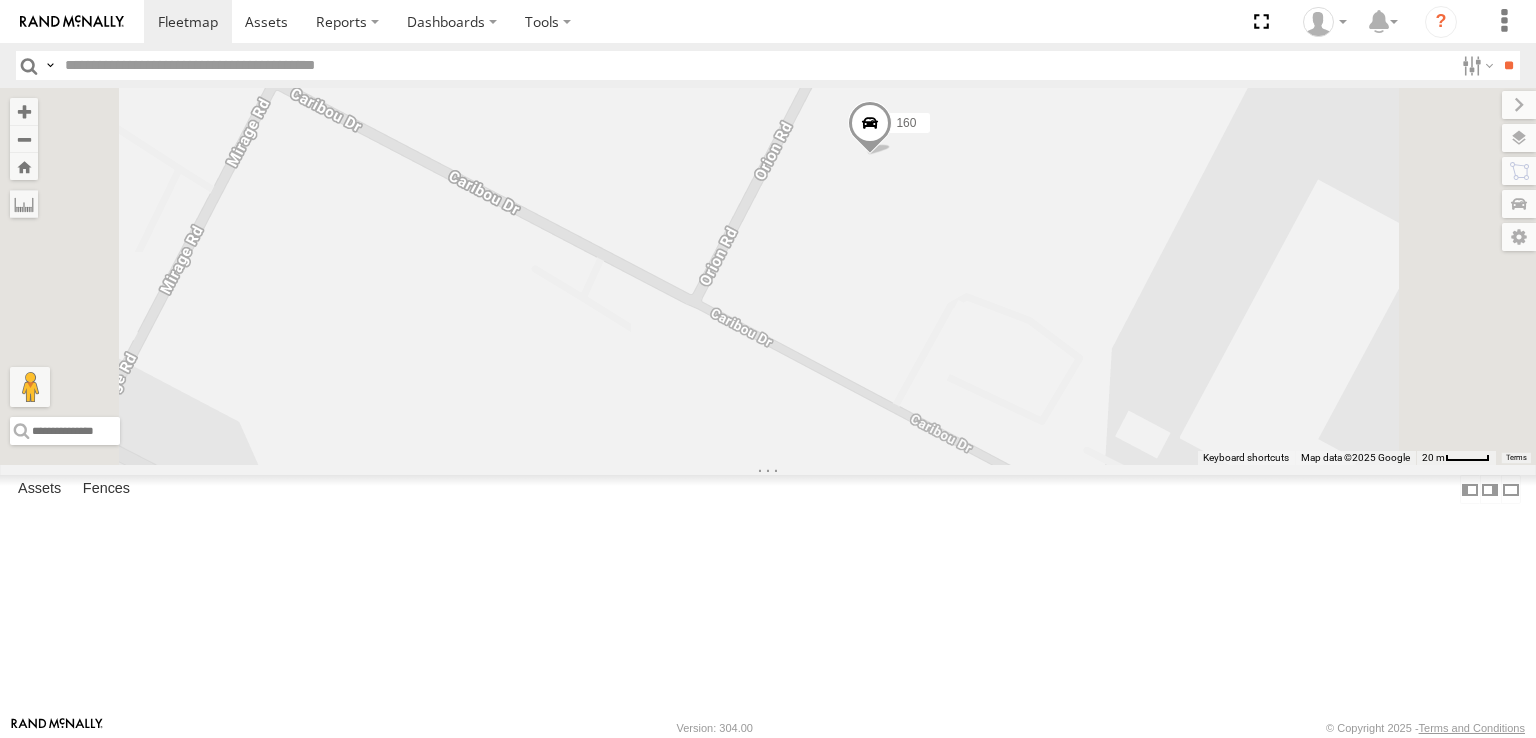 click at bounding box center (870, 127) 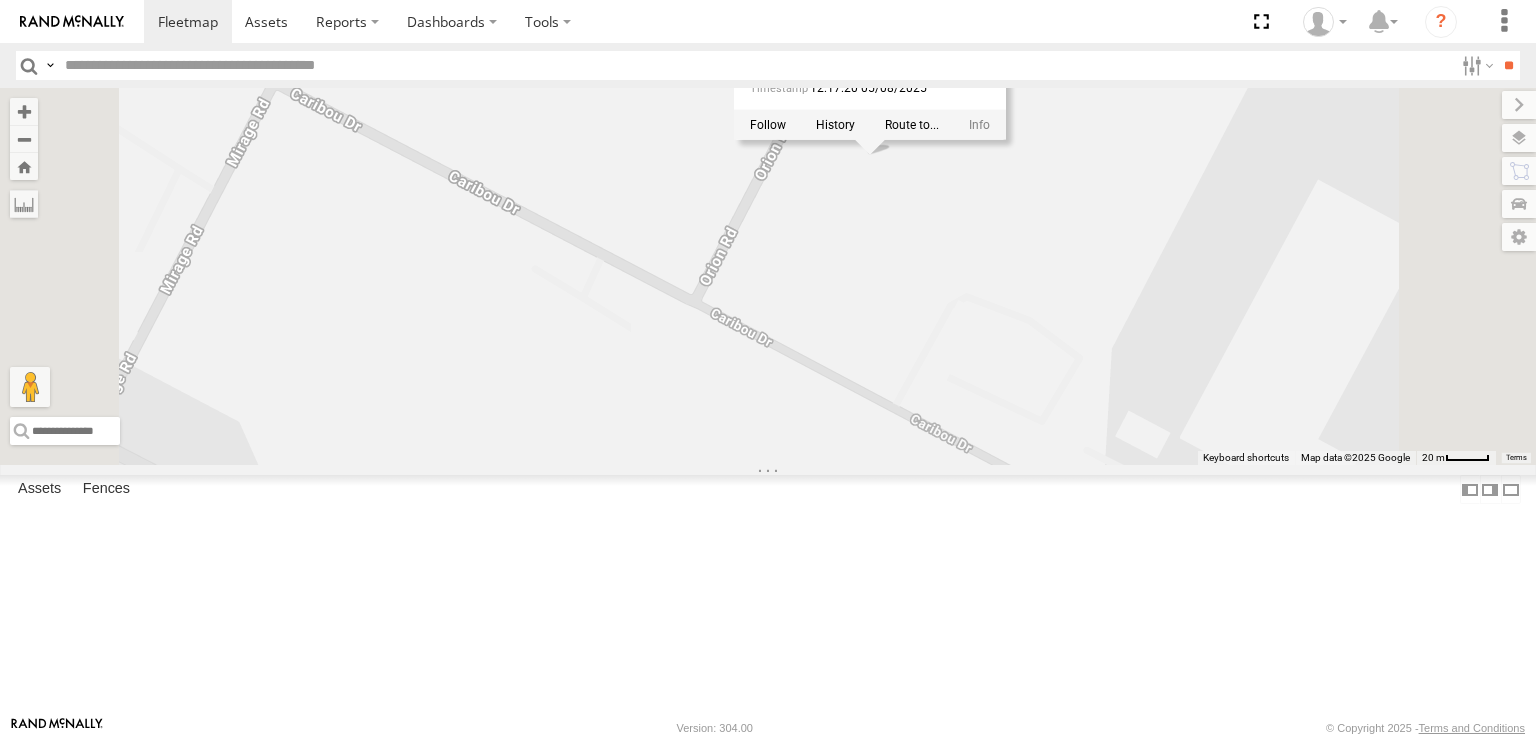 click on "178 169 161 153 177 391 164 166 160 168 2 176 165 Arb Quin Keyboard shortcuts Map Data Map data ©2025 Google Map data ©2025 Google 20 m  Click to toggle between metric and imperial units Terms Report a map error
Basemaps
Roadmap
," at bounding box center [768, 276] 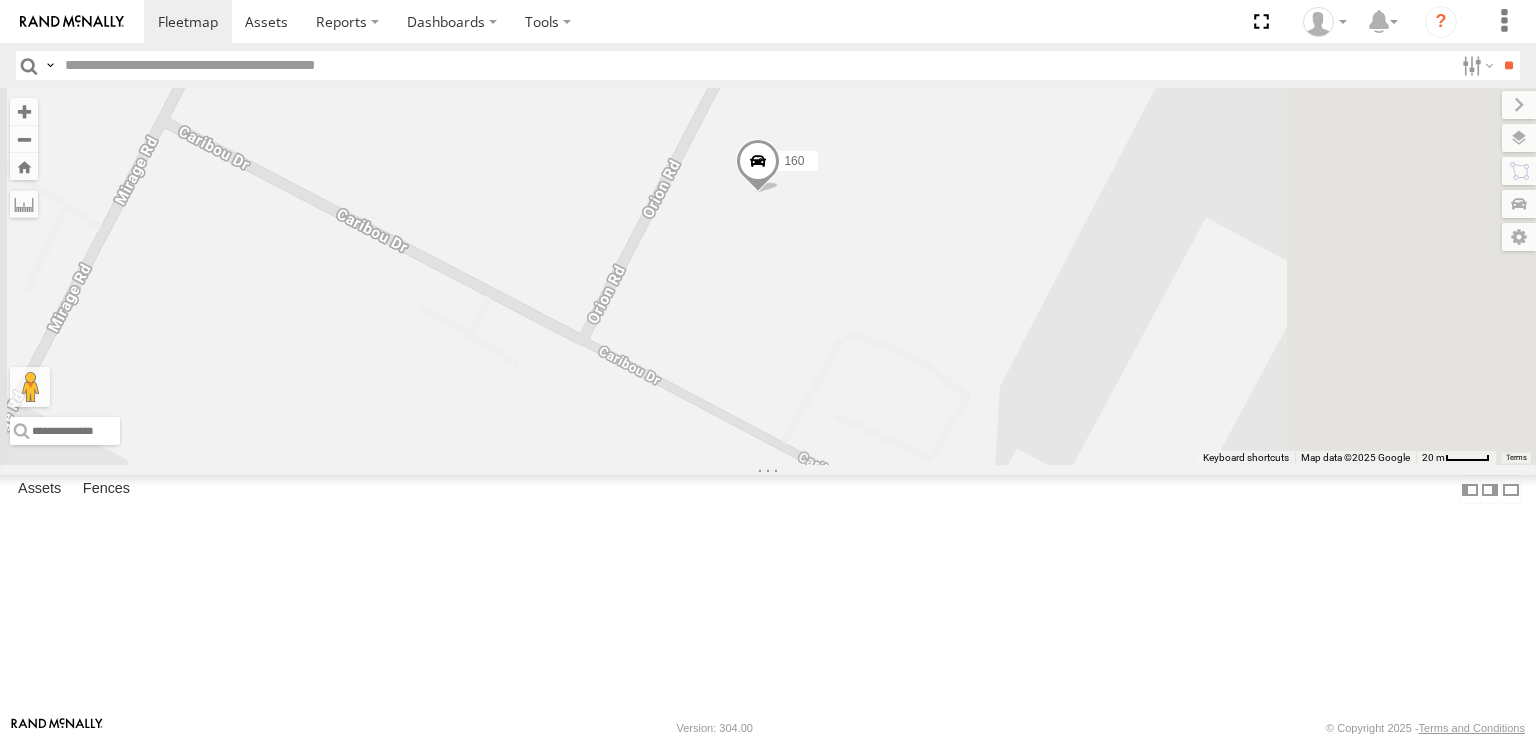 drag, startPoint x: 1107, startPoint y: 327, endPoint x: 986, endPoint y: 351, distance: 123.35721 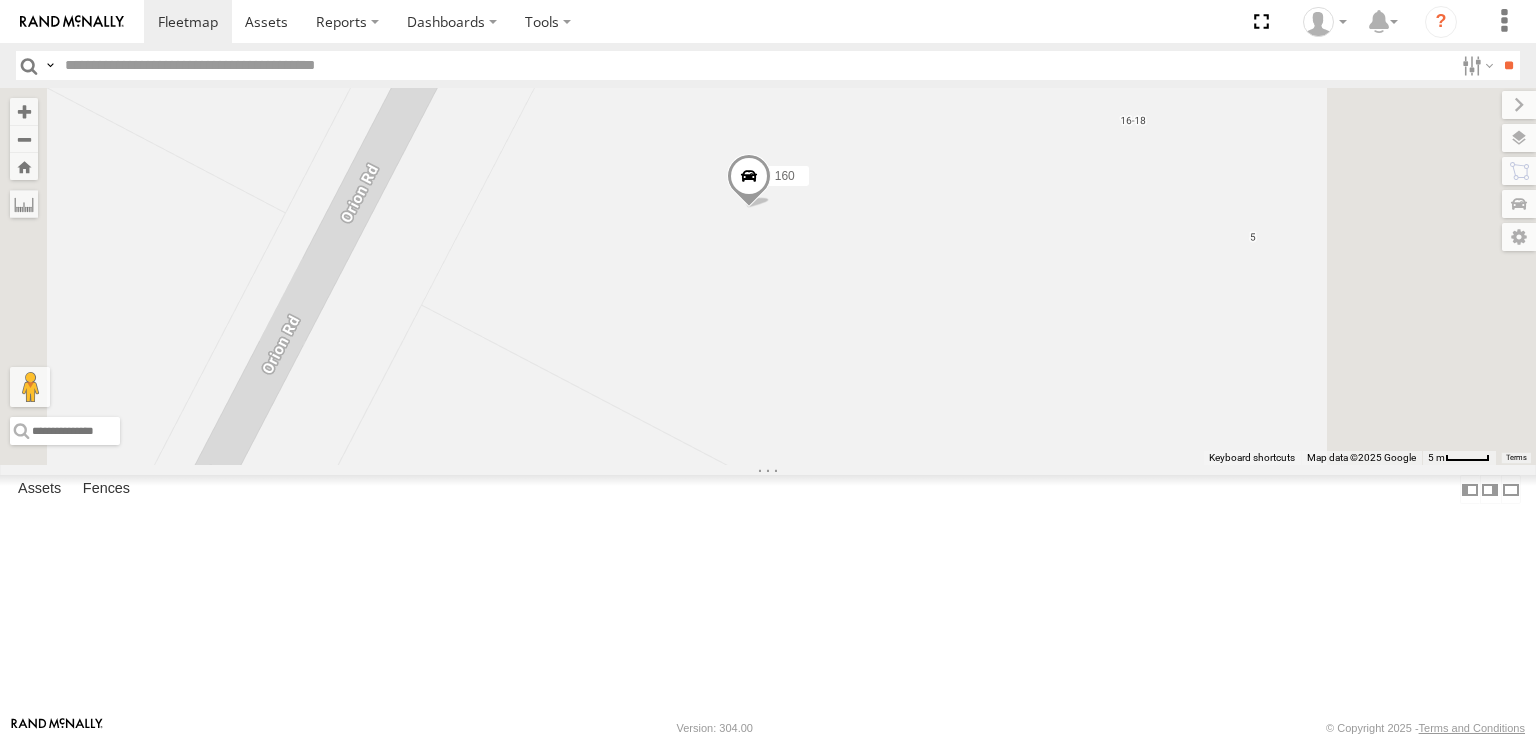 drag, startPoint x: 1073, startPoint y: 318, endPoint x: 1116, endPoint y: 401, distance: 93.47727 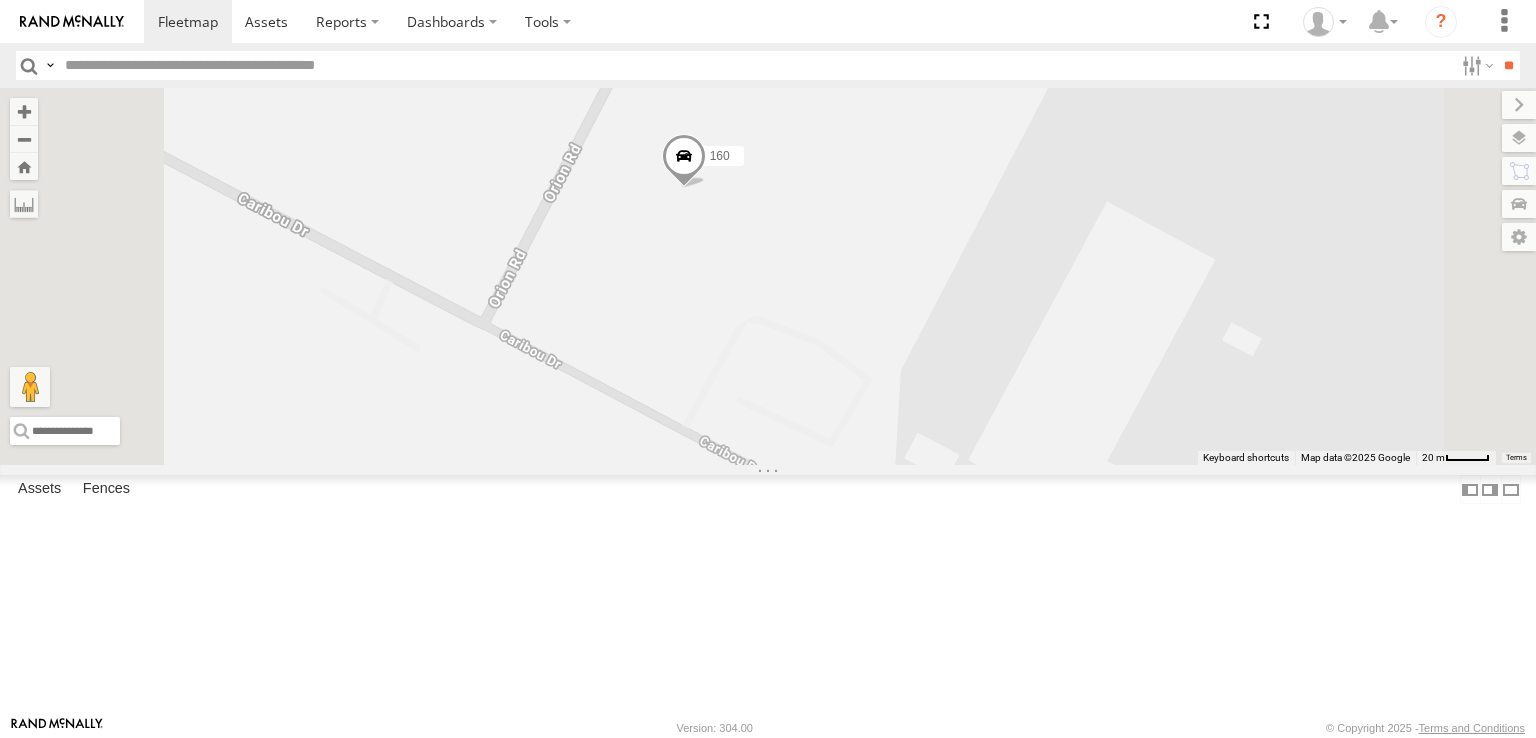 click at bounding box center [684, 161] 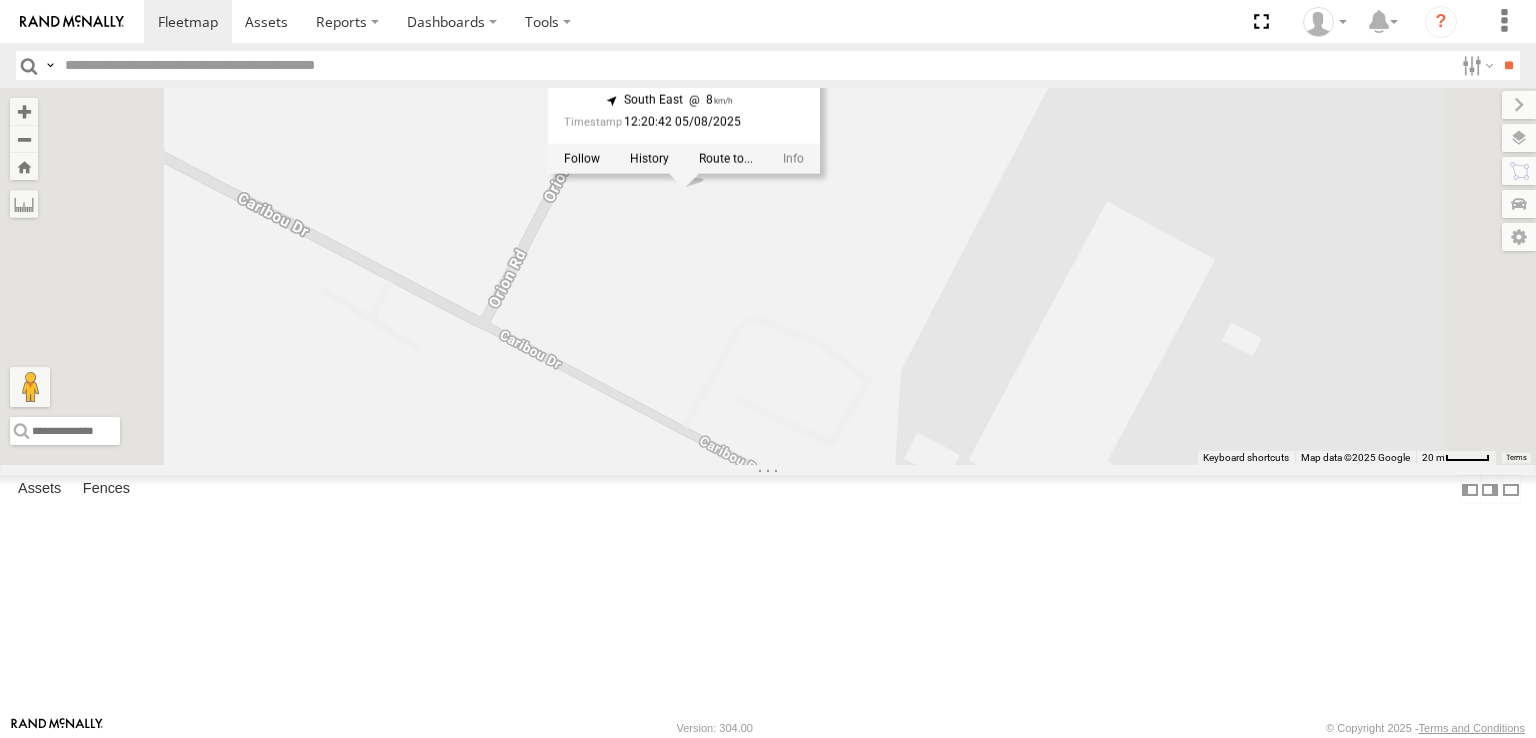 click on "178 169 161 153 177 391 164 166 160 168 160 [LATITUDE] ,  [LONGITUDE] South East 8 [TIME] [DATE]" at bounding box center (768, 276) 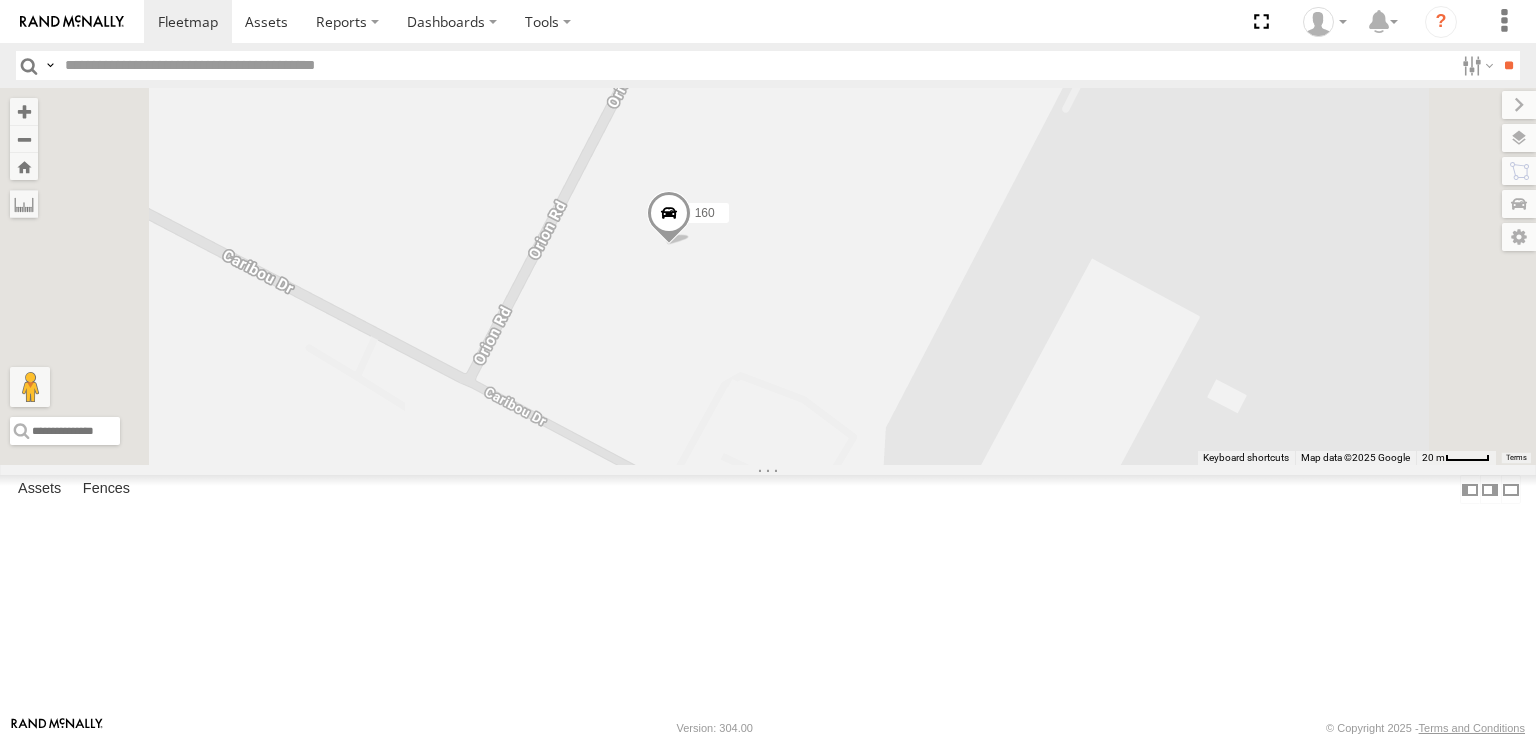 drag, startPoint x: 992, startPoint y: 241, endPoint x: 977, endPoint y: 301, distance: 61.846584 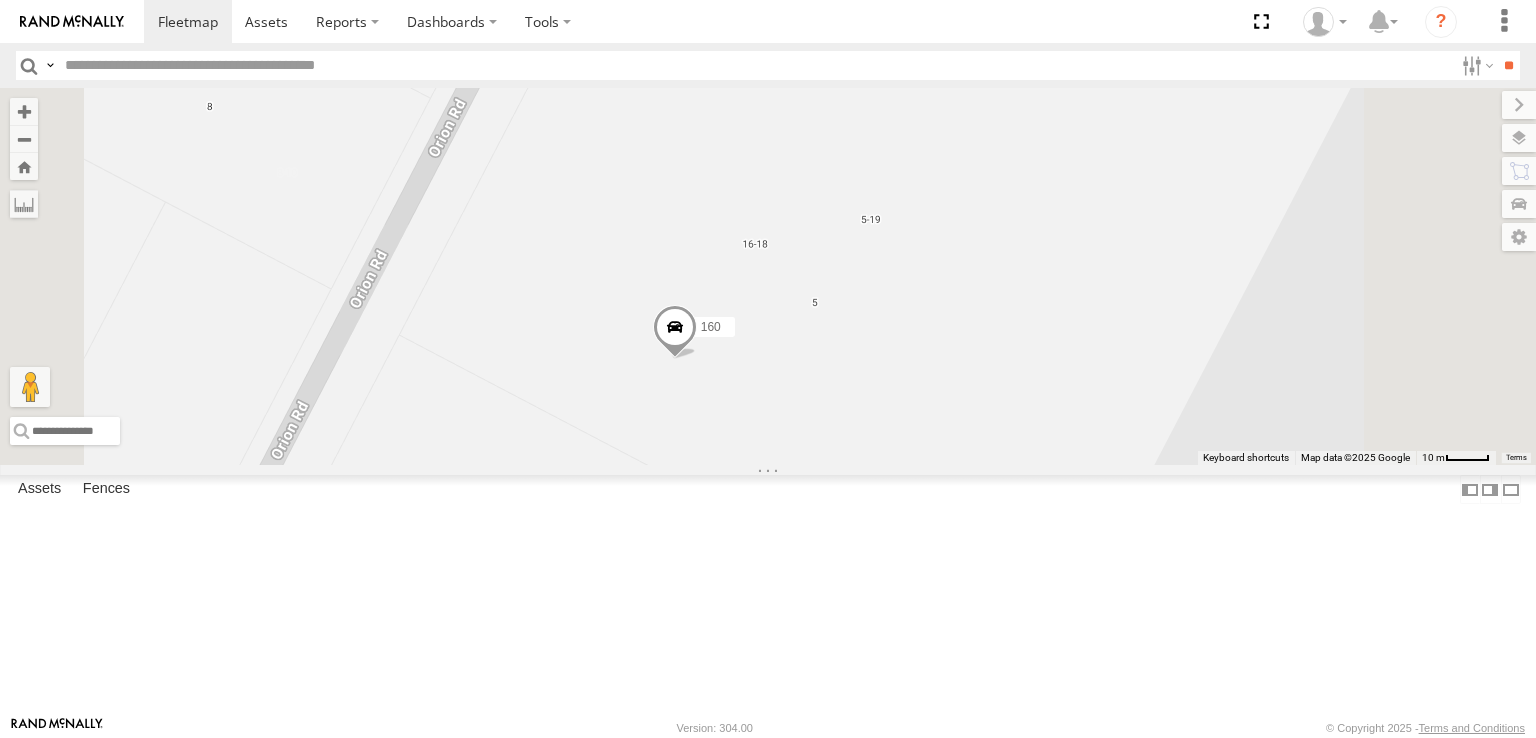 click on "178 169 161 153 177 391 164 166 160 168" at bounding box center (768, 276) 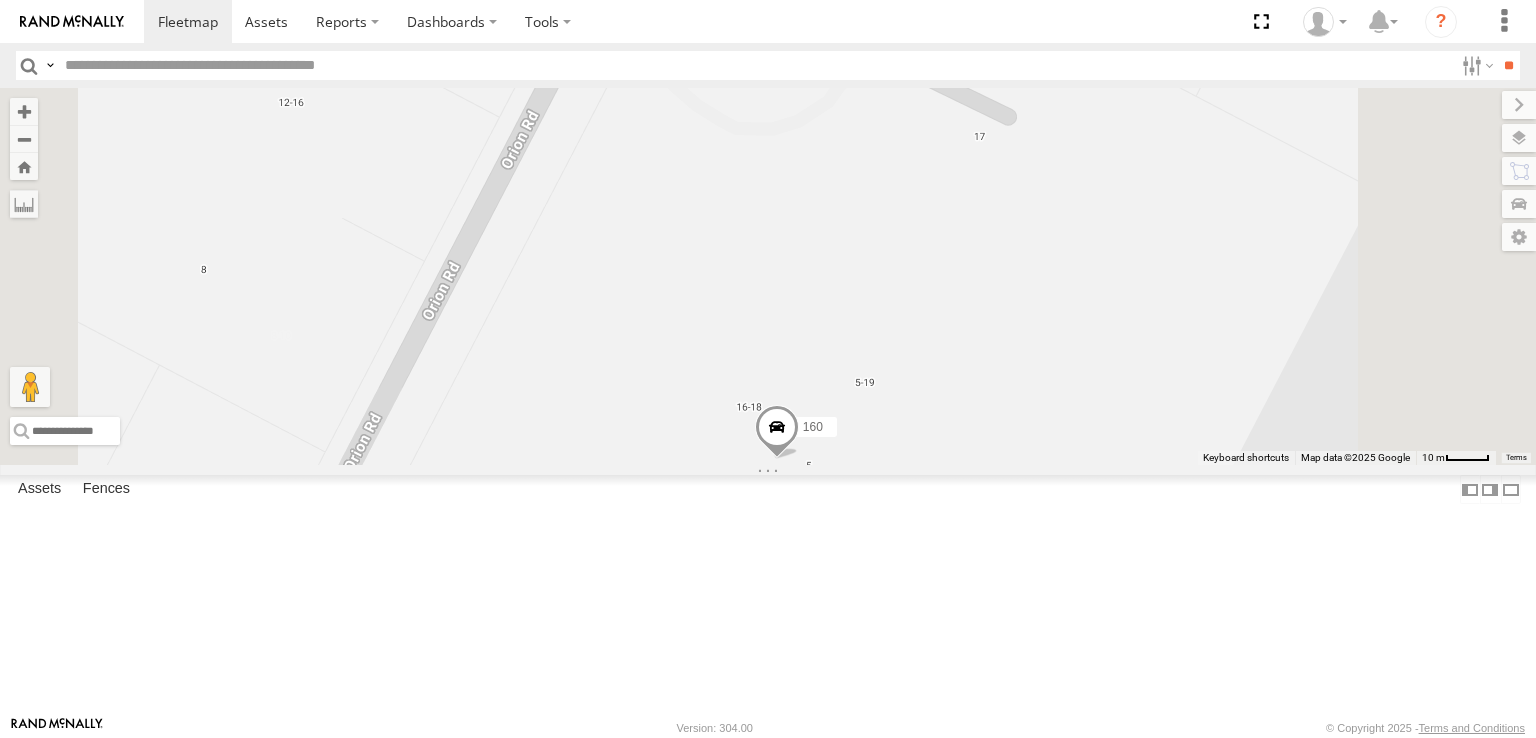 drag, startPoint x: 872, startPoint y: 295, endPoint x: 942, endPoint y: 488, distance: 205.30222 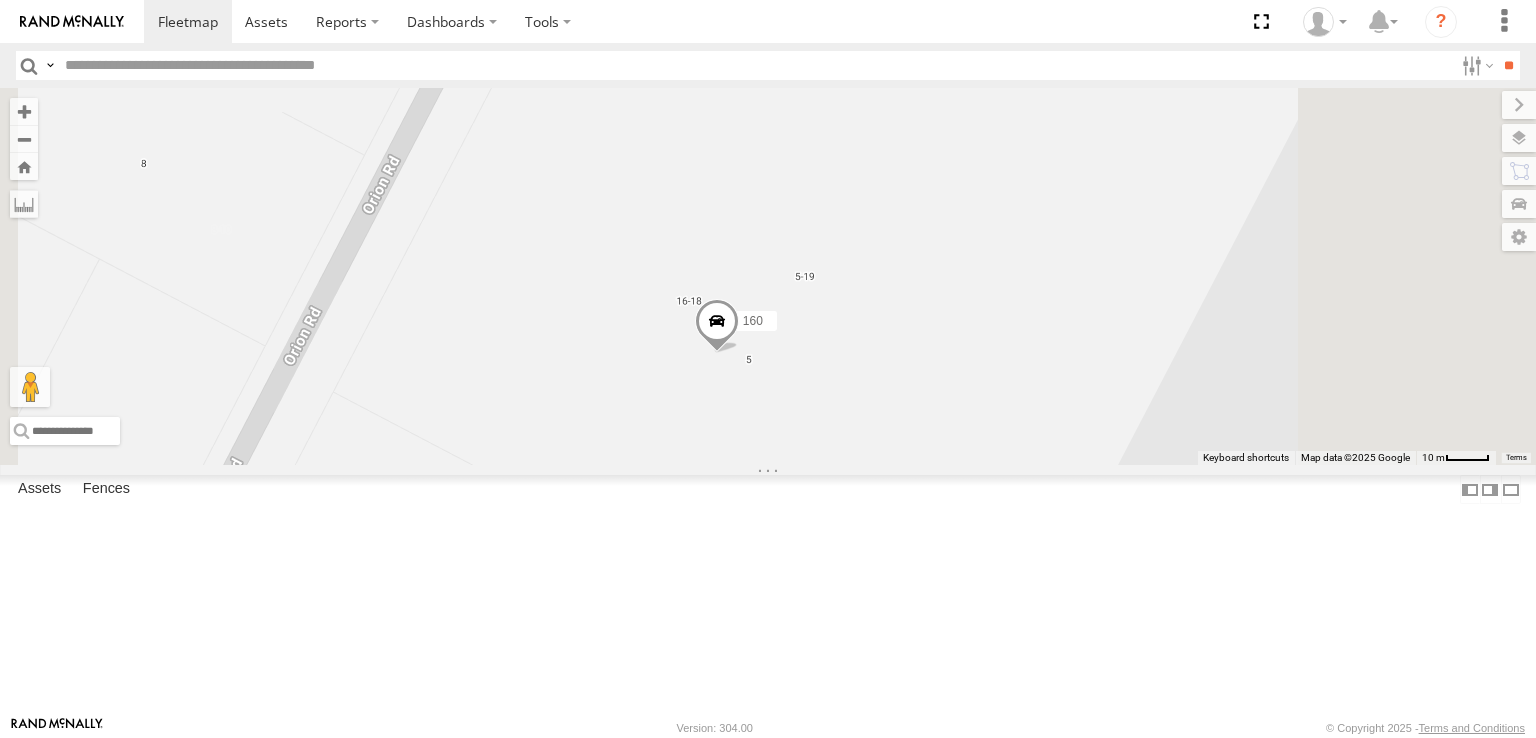 drag, startPoint x: 928, startPoint y: 459, endPoint x: 868, endPoint y: 350, distance: 124.42267 